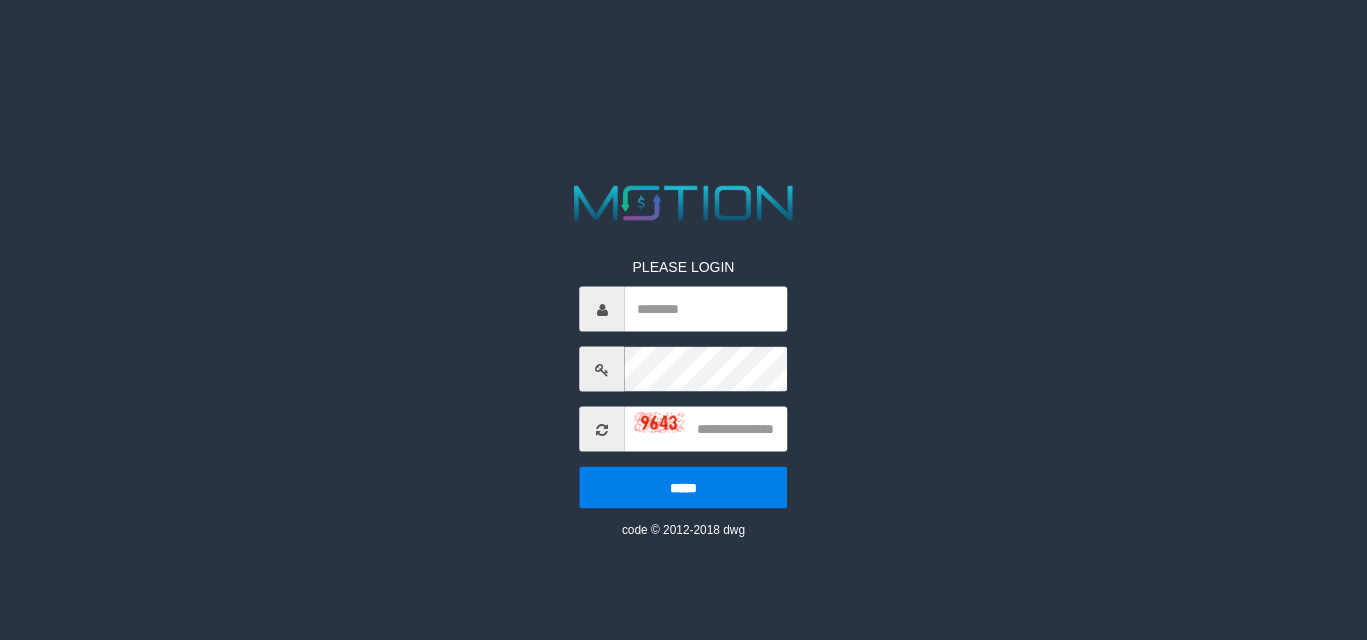 scroll, scrollTop: 0, scrollLeft: 0, axis: both 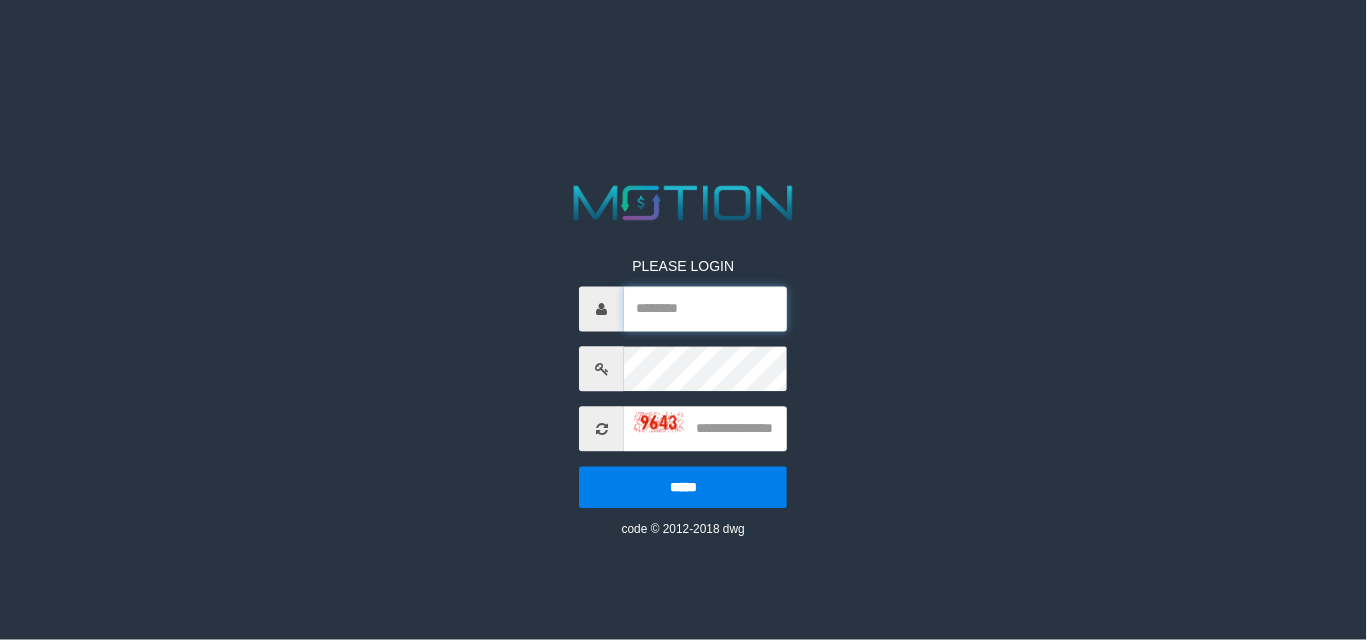 type on "*********" 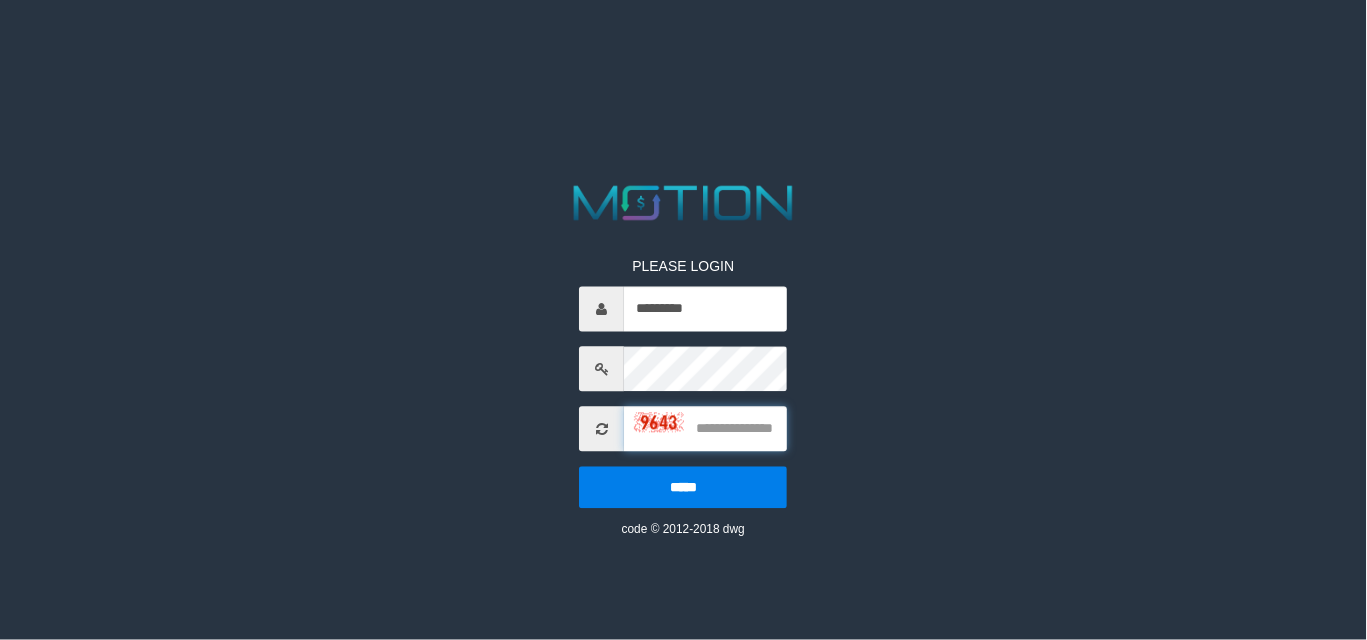 click at bounding box center (706, 429) 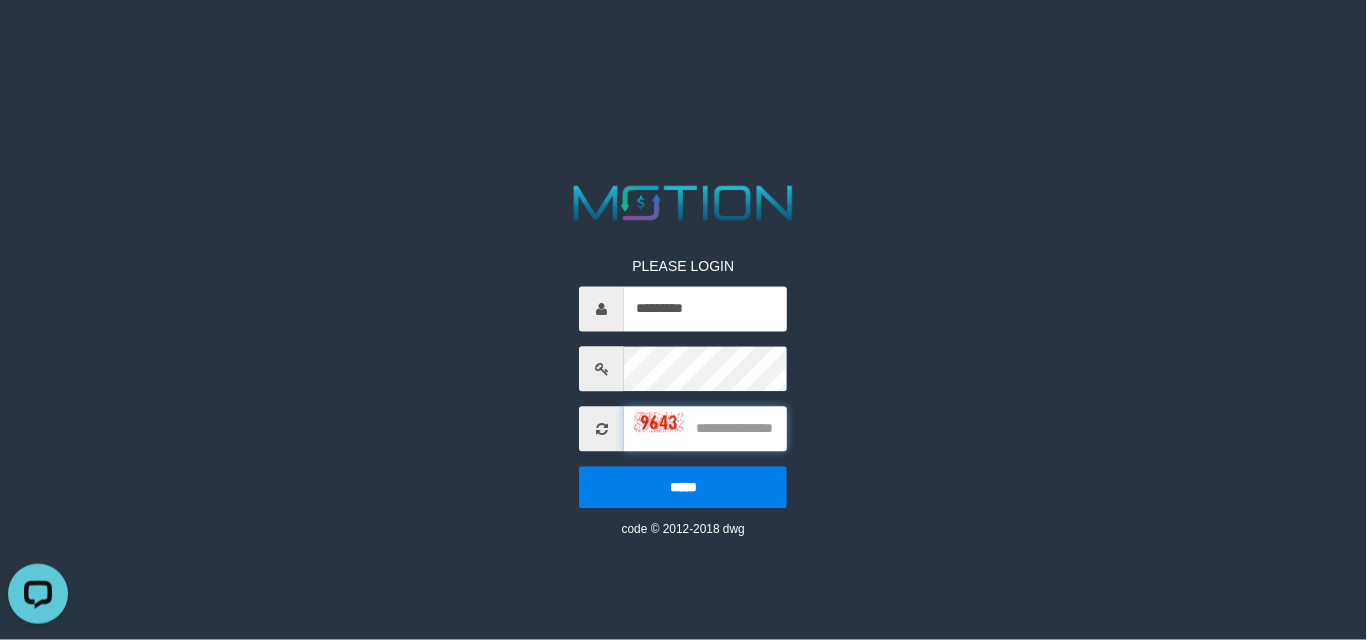 scroll, scrollTop: 0, scrollLeft: 0, axis: both 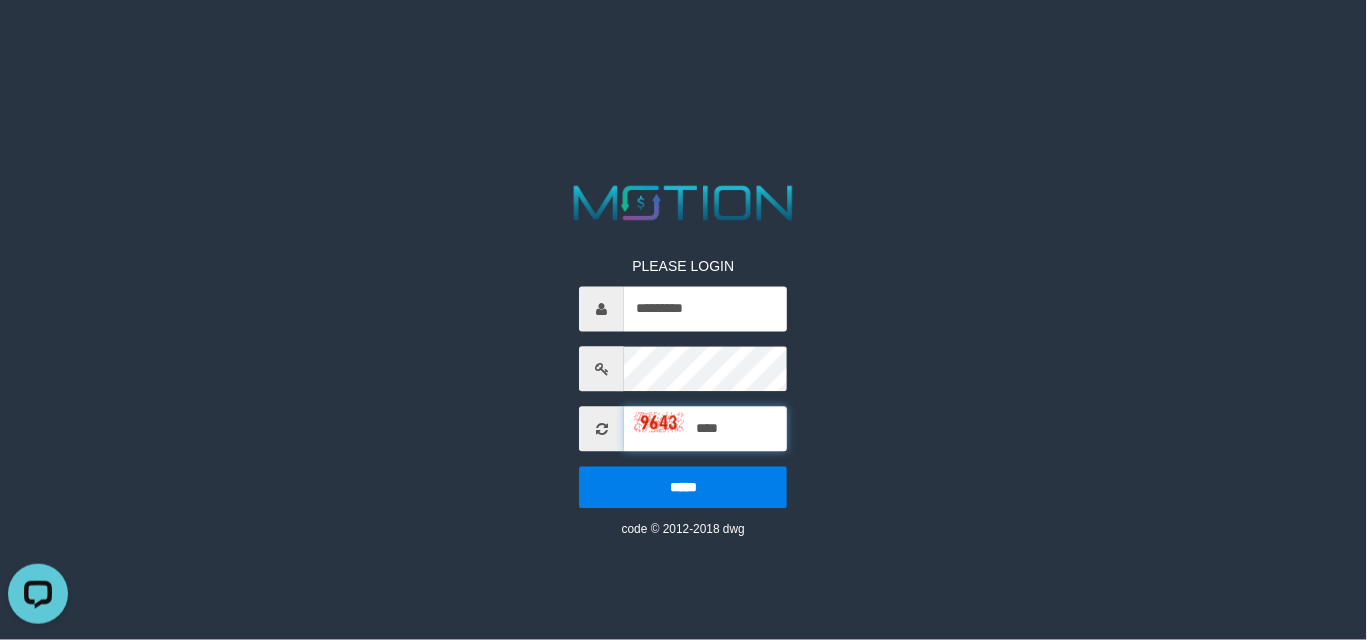 type on "****" 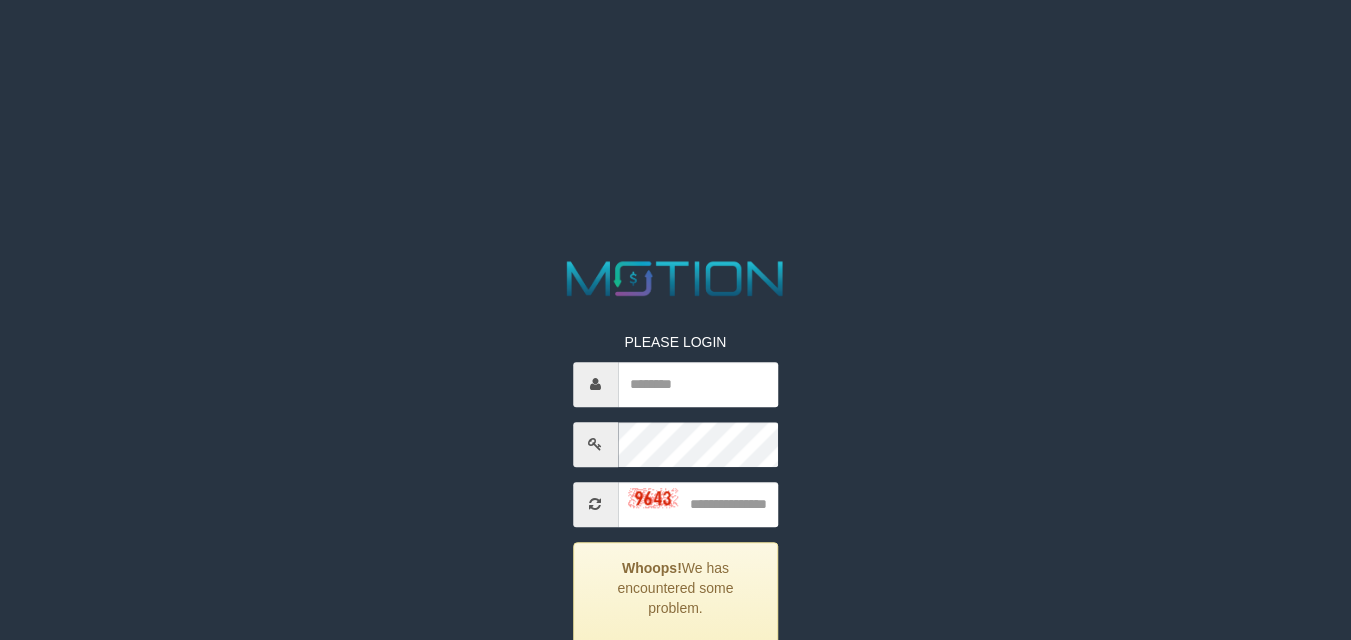 scroll, scrollTop: 0, scrollLeft: 0, axis: both 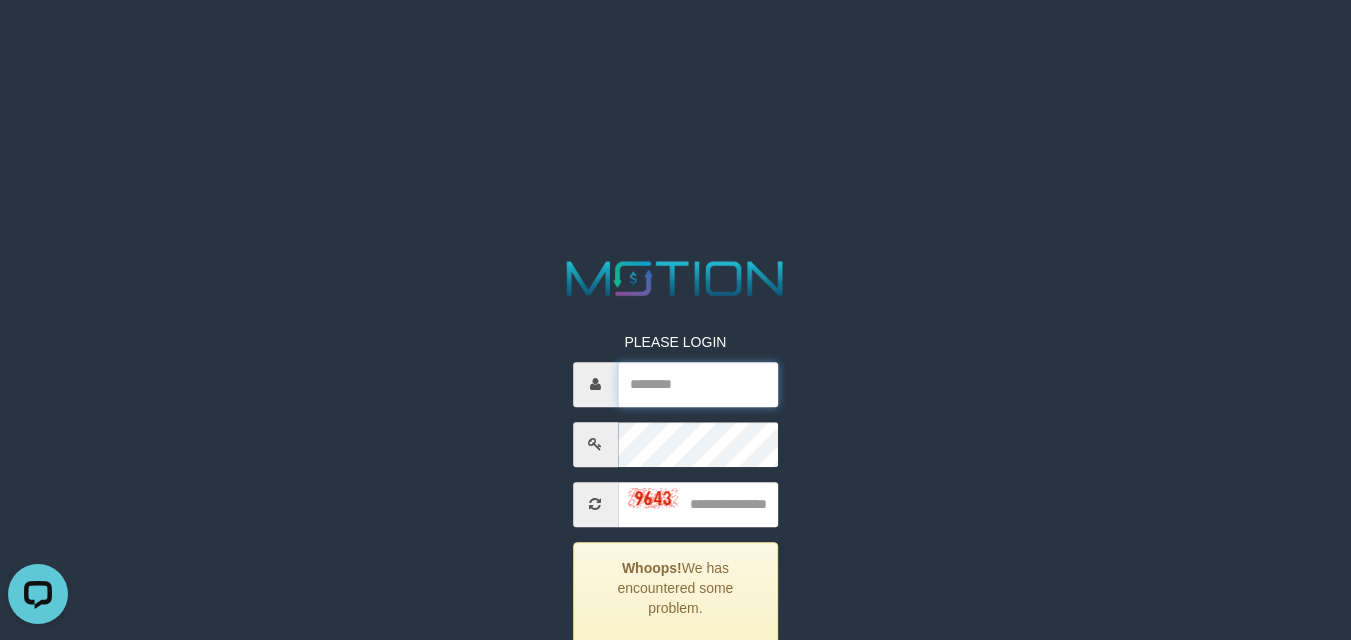 type on "*********" 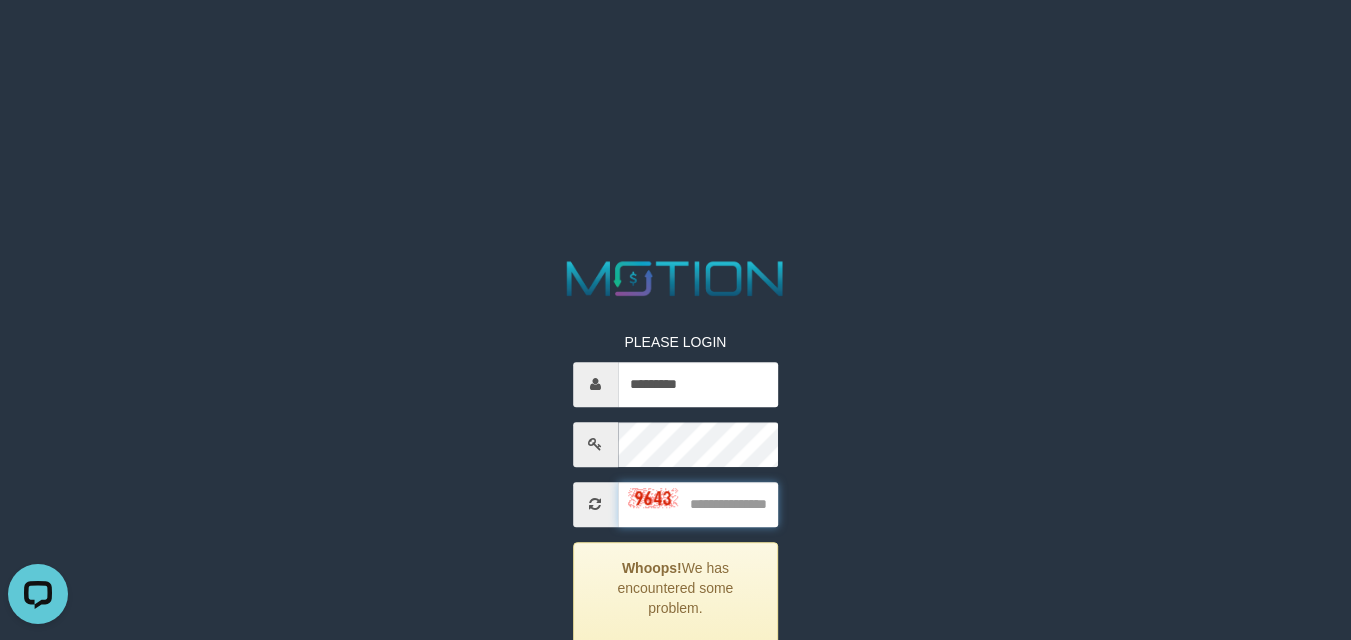 click at bounding box center (698, 504) 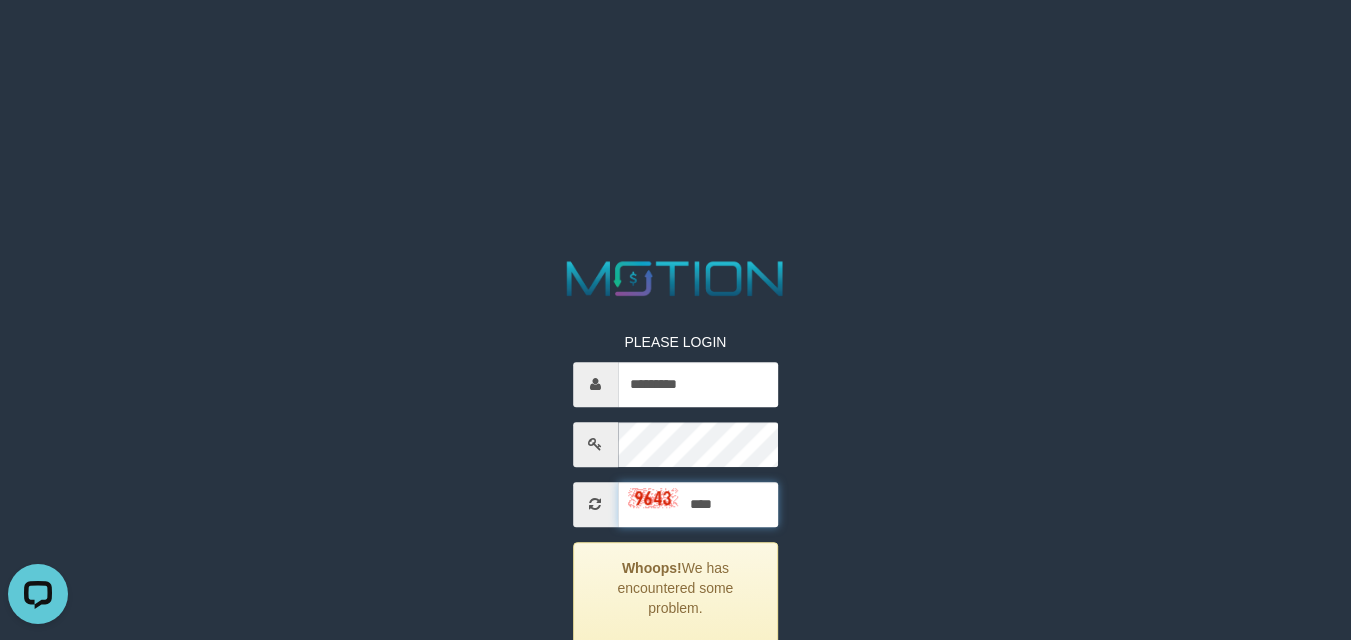 type on "****" 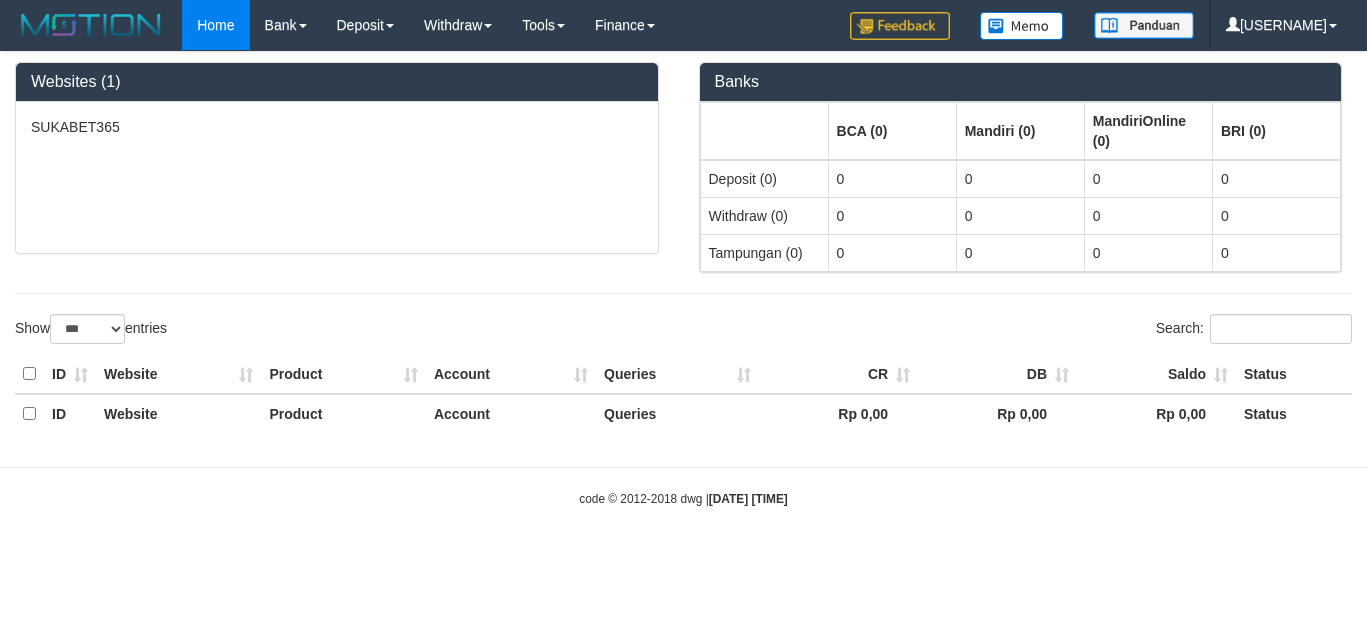 select on "***" 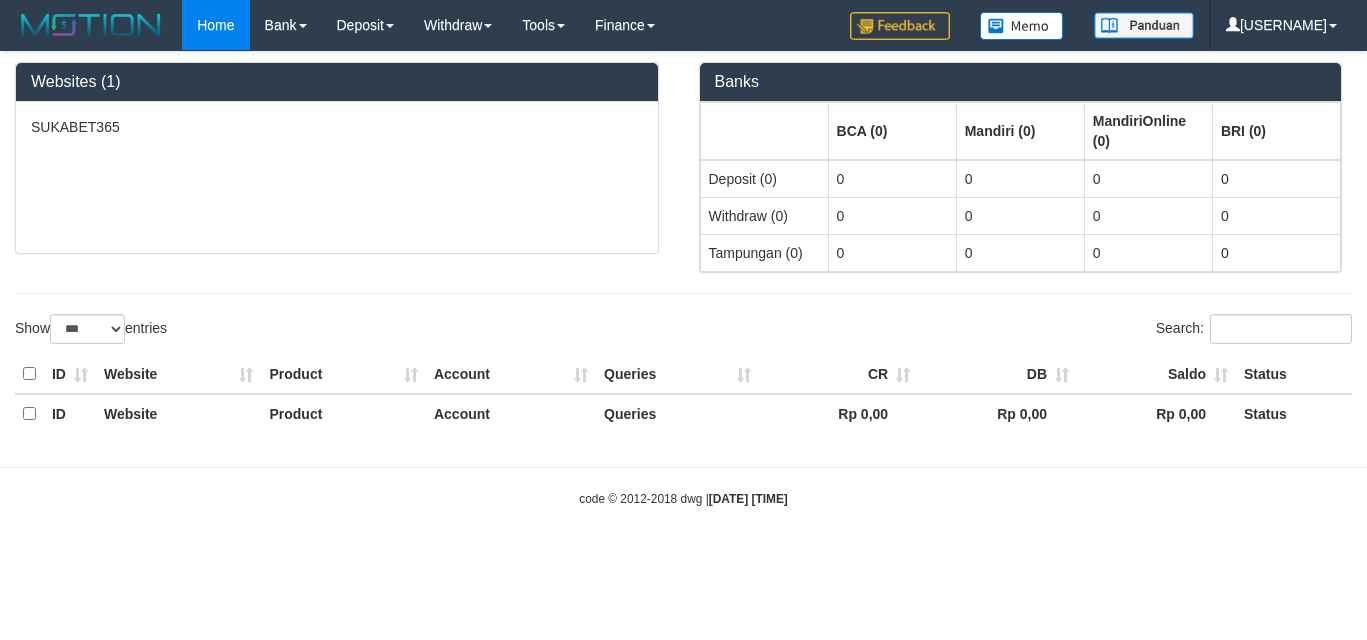 scroll, scrollTop: 0, scrollLeft: 0, axis: both 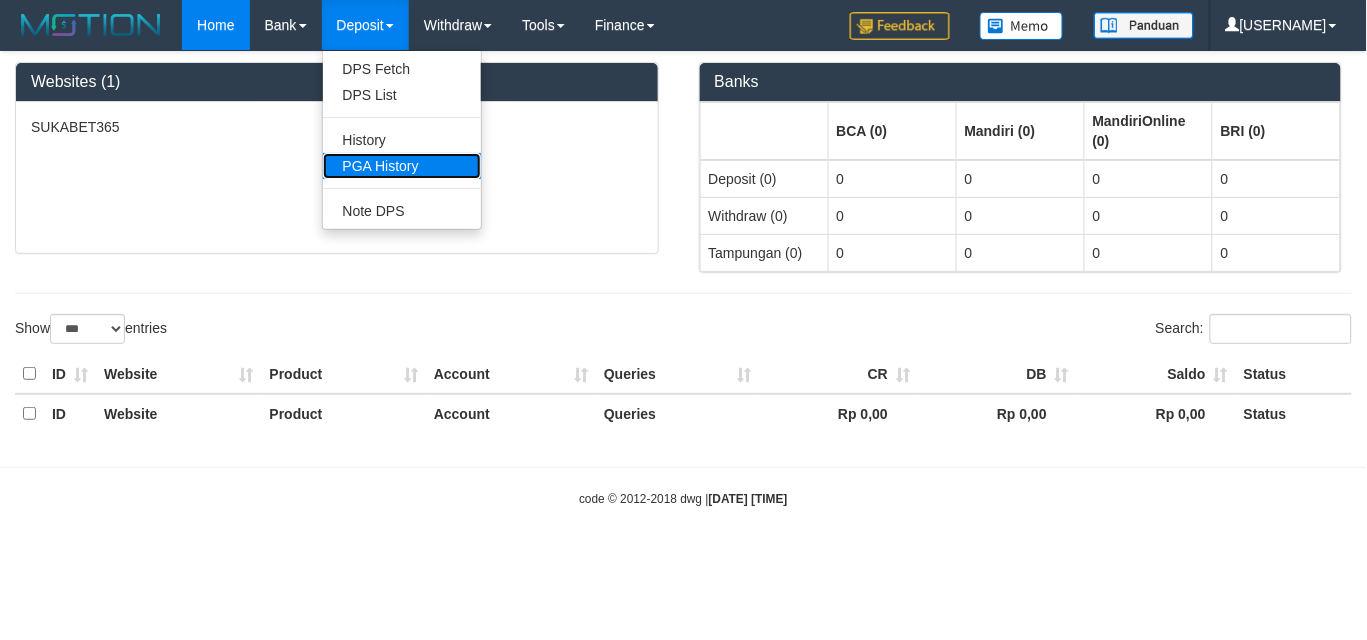 click on "PGA History" at bounding box center [402, 166] 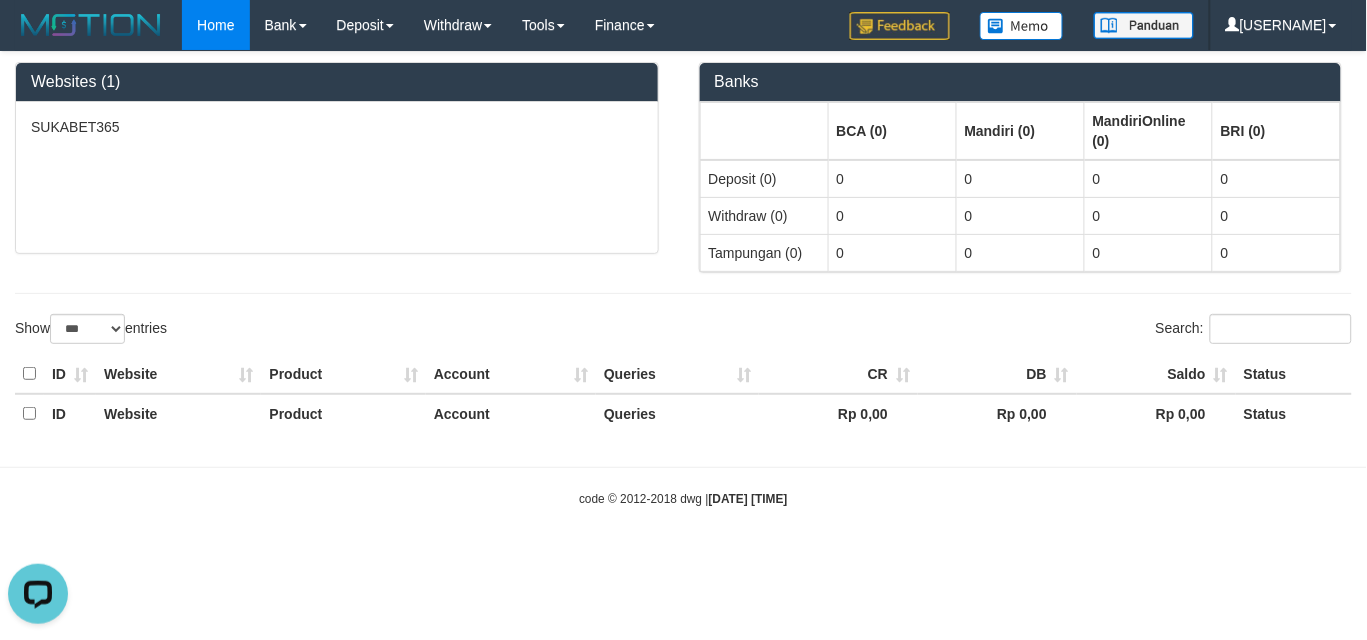 scroll, scrollTop: 0, scrollLeft: 0, axis: both 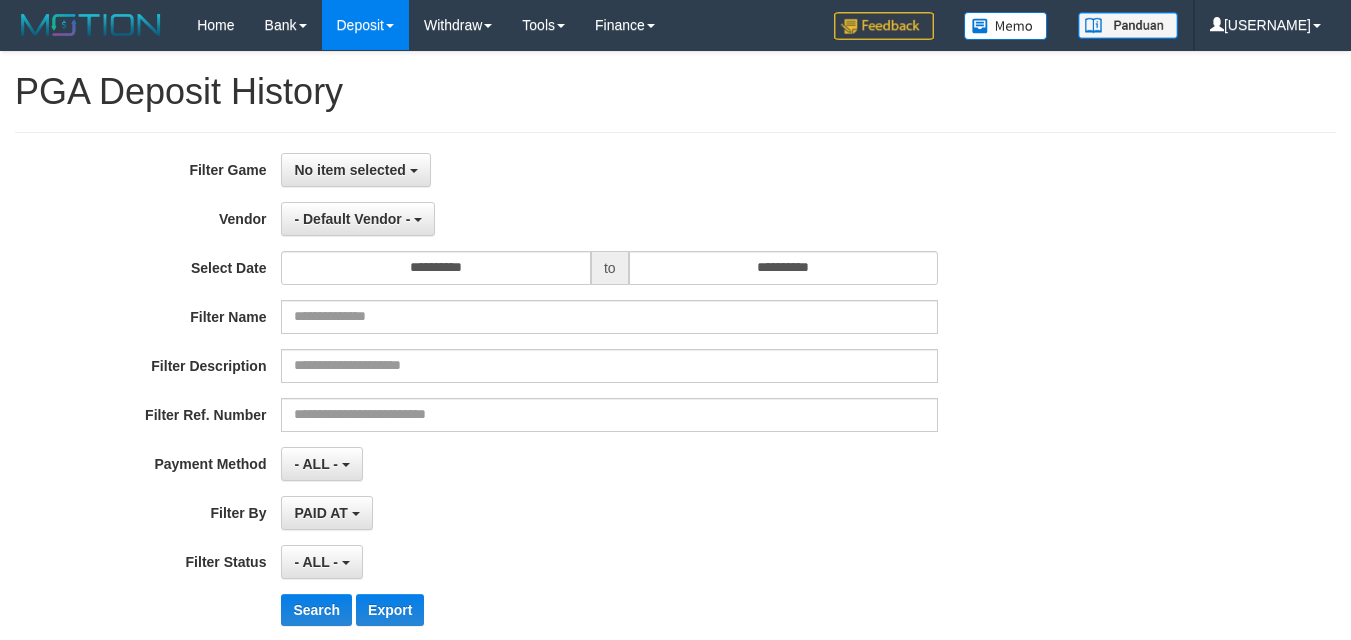 select 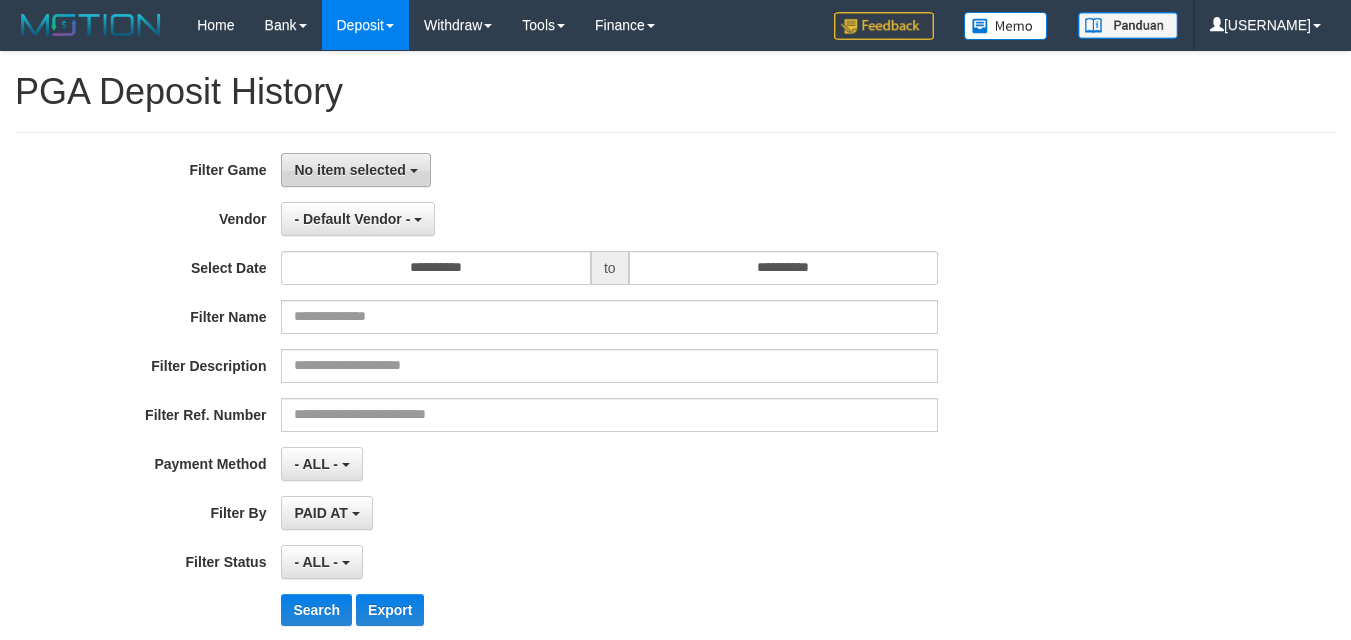 scroll, scrollTop: 0, scrollLeft: 0, axis: both 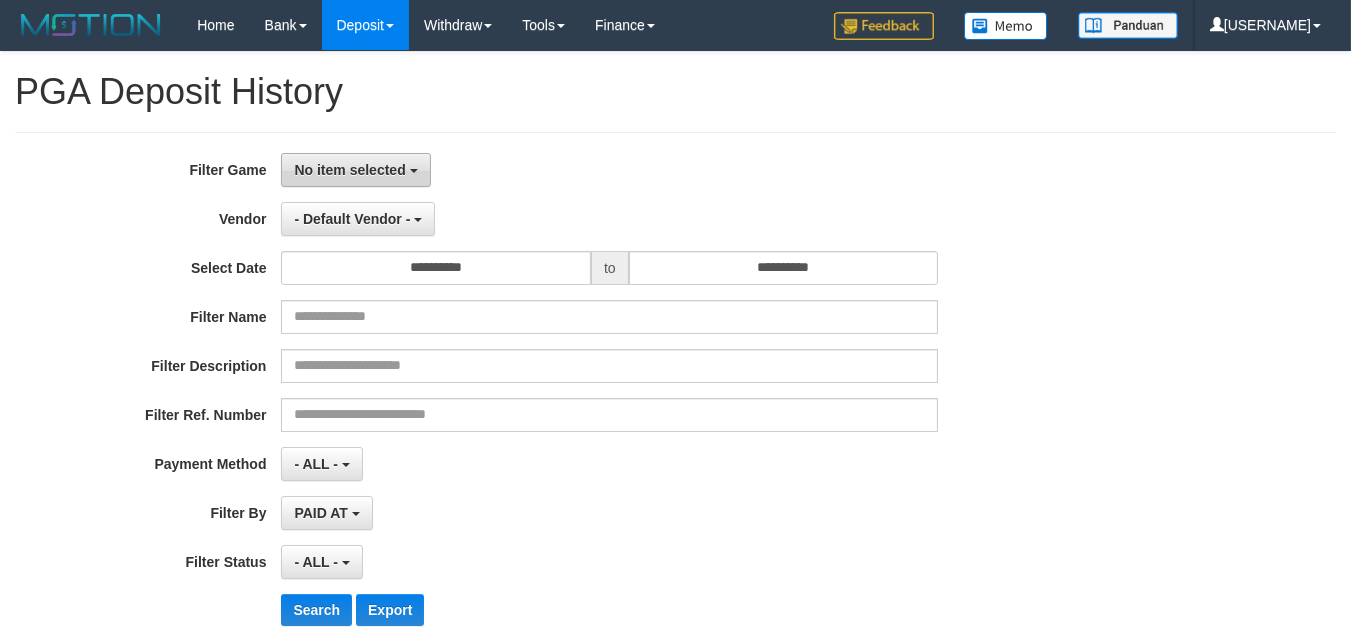 click on "No item selected" at bounding box center (349, 170) 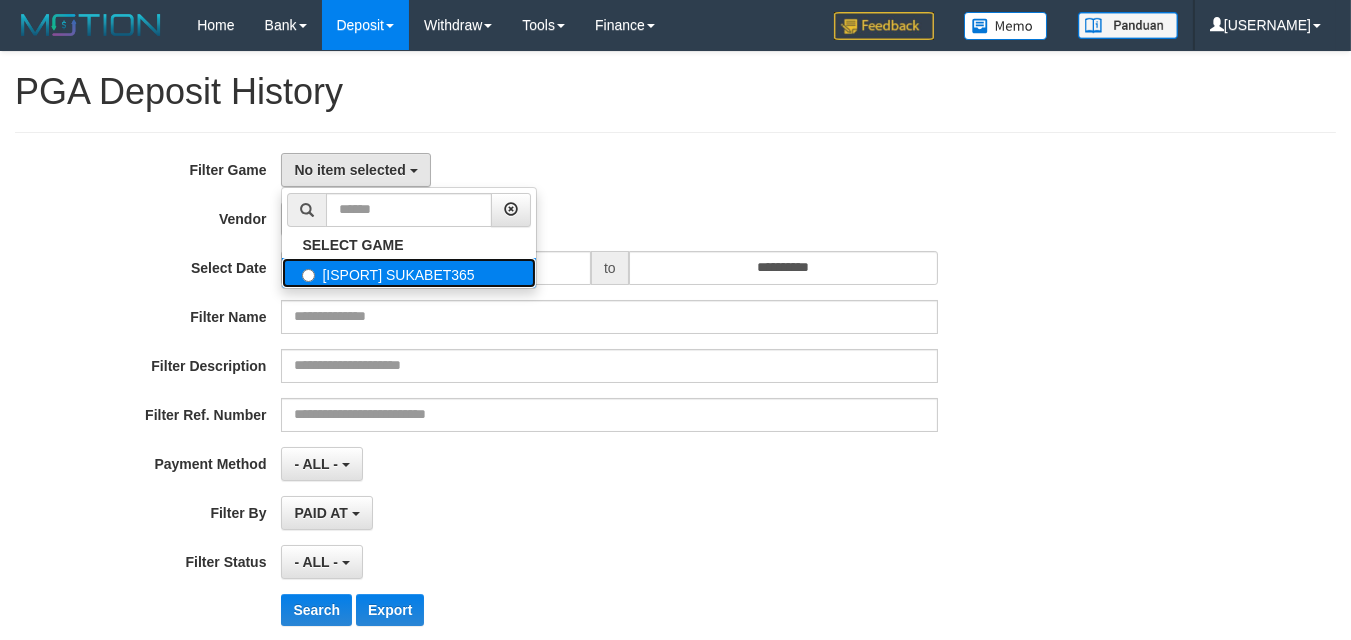 click on "[ISPORT] SUKABET365" at bounding box center (409, 273) 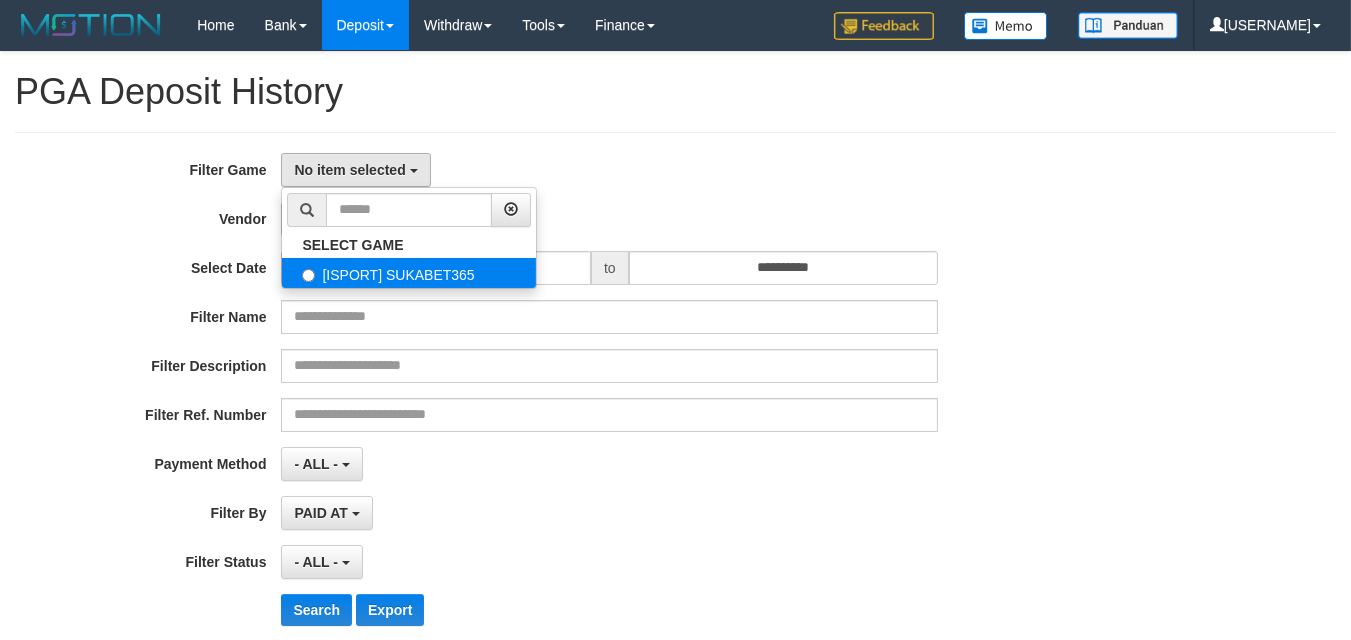 select on "****" 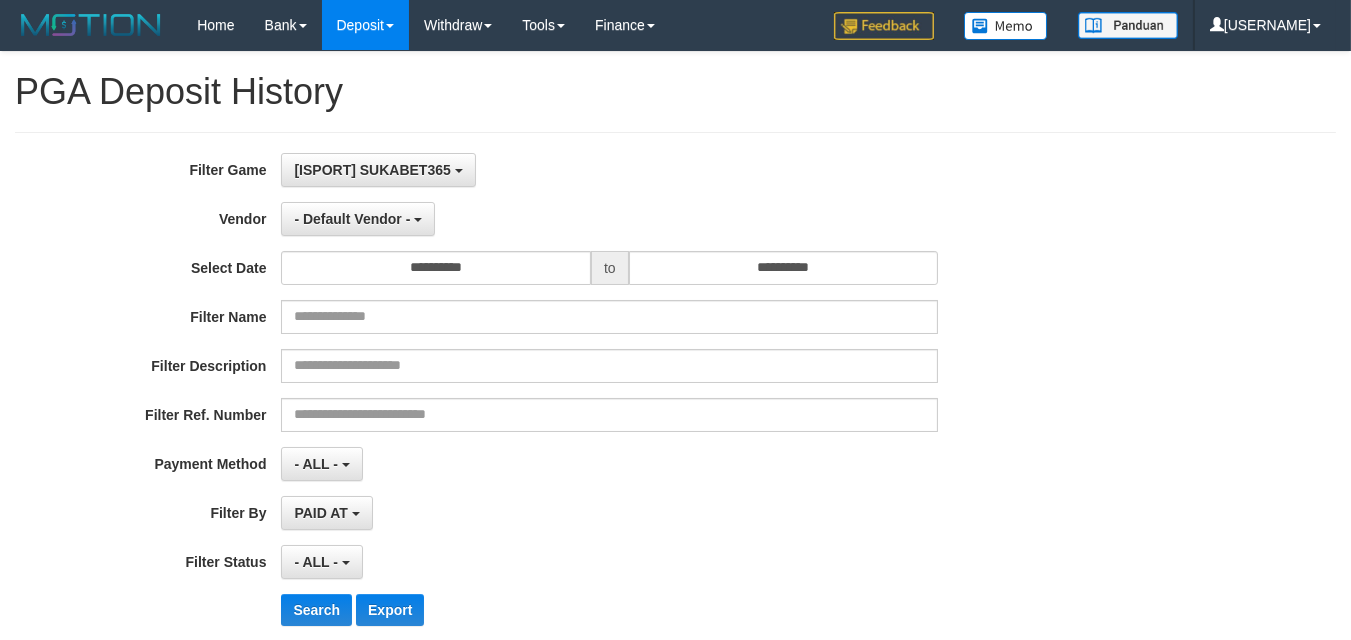 scroll, scrollTop: 17, scrollLeft: 0, axis: vertical 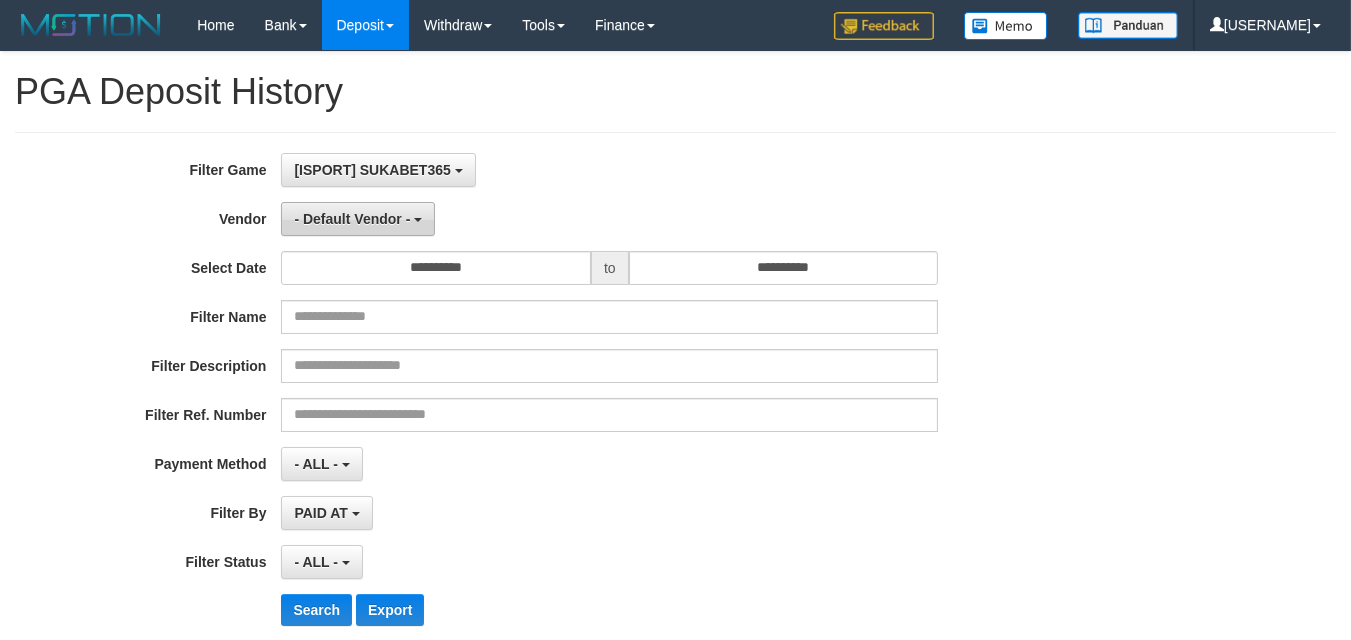 click on "- Default Vendor -" at bounding box center (352, 219) 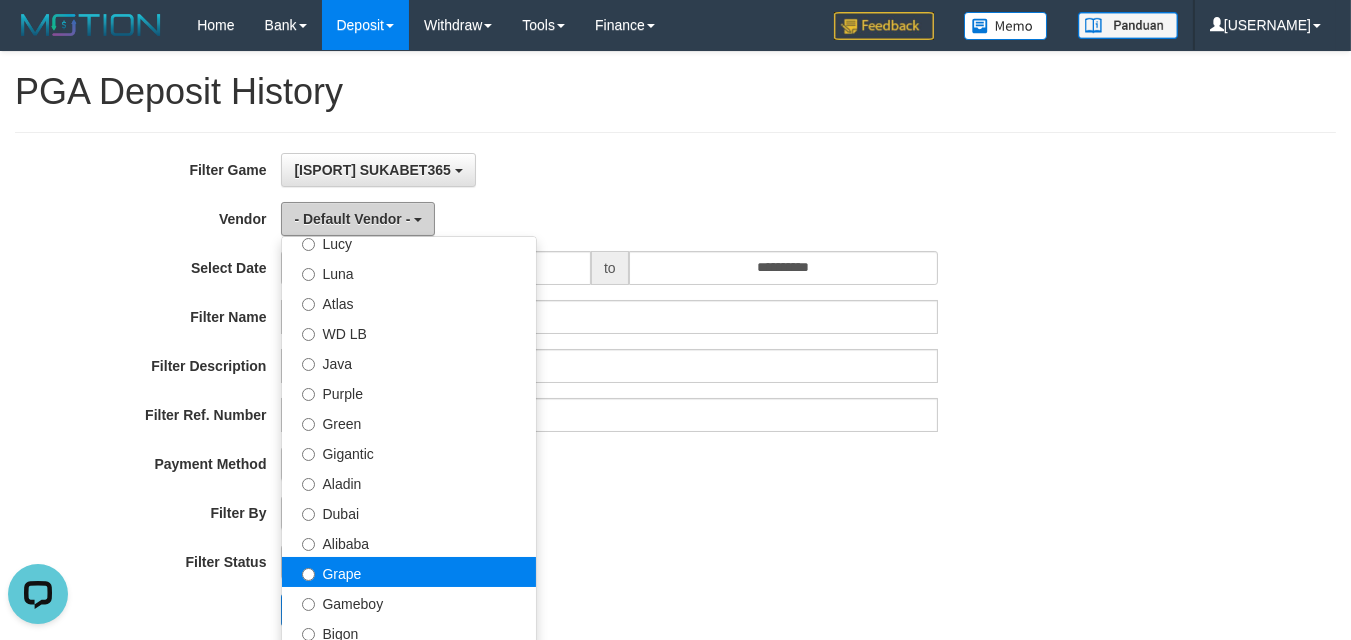 scroll, scrollTop: 0, scrollLeft: 0, axis: both 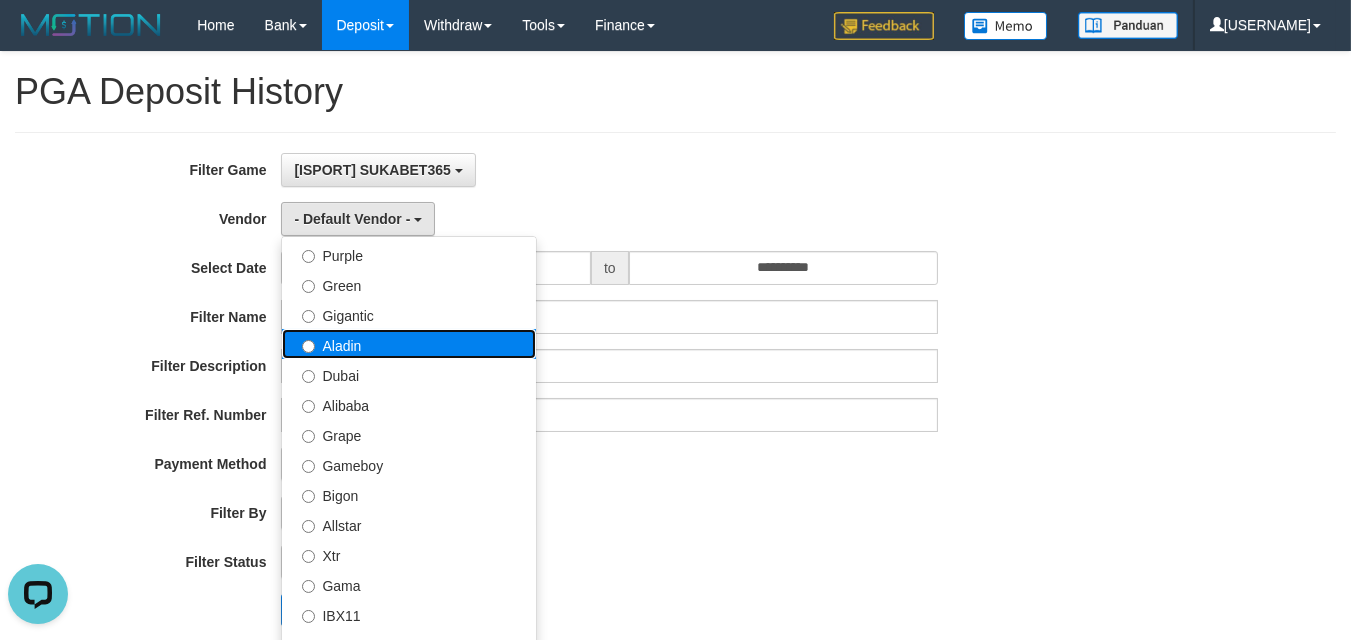 click on "Aladin" at bounding box center (409, 344) 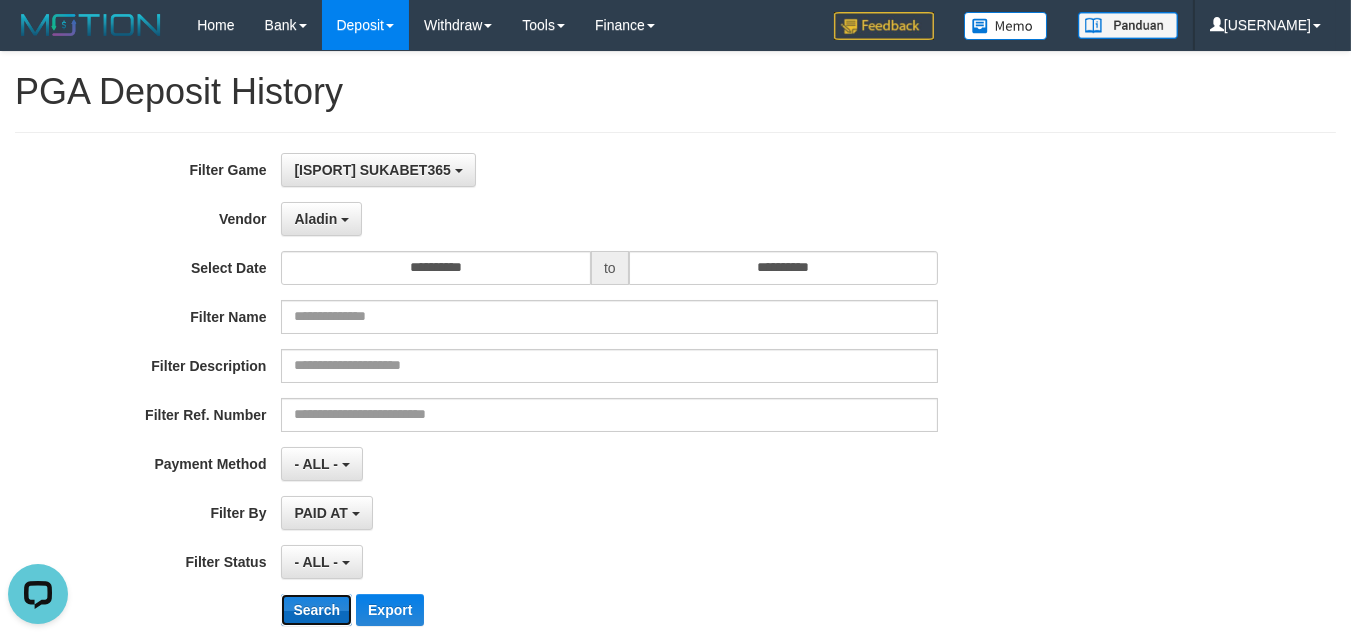 click on "Search" at bounding box center [316, 610] 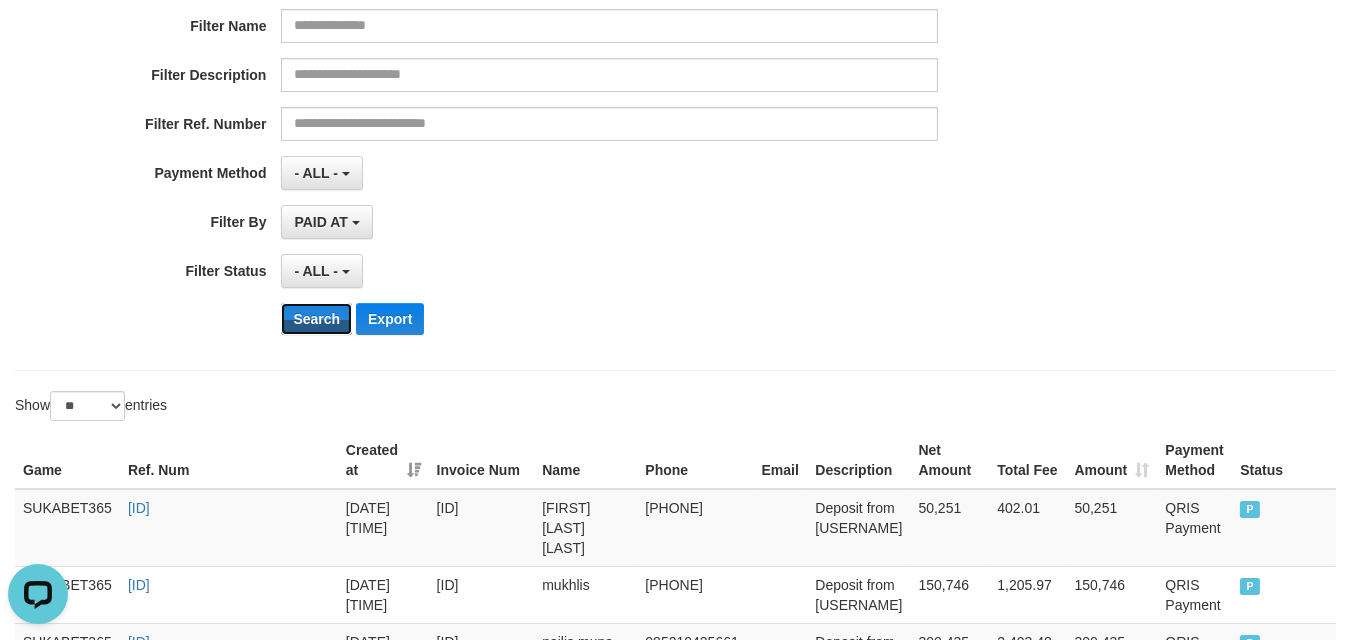 scroll, scrollTop: 178, scrollLeft: 0, axis: vertical 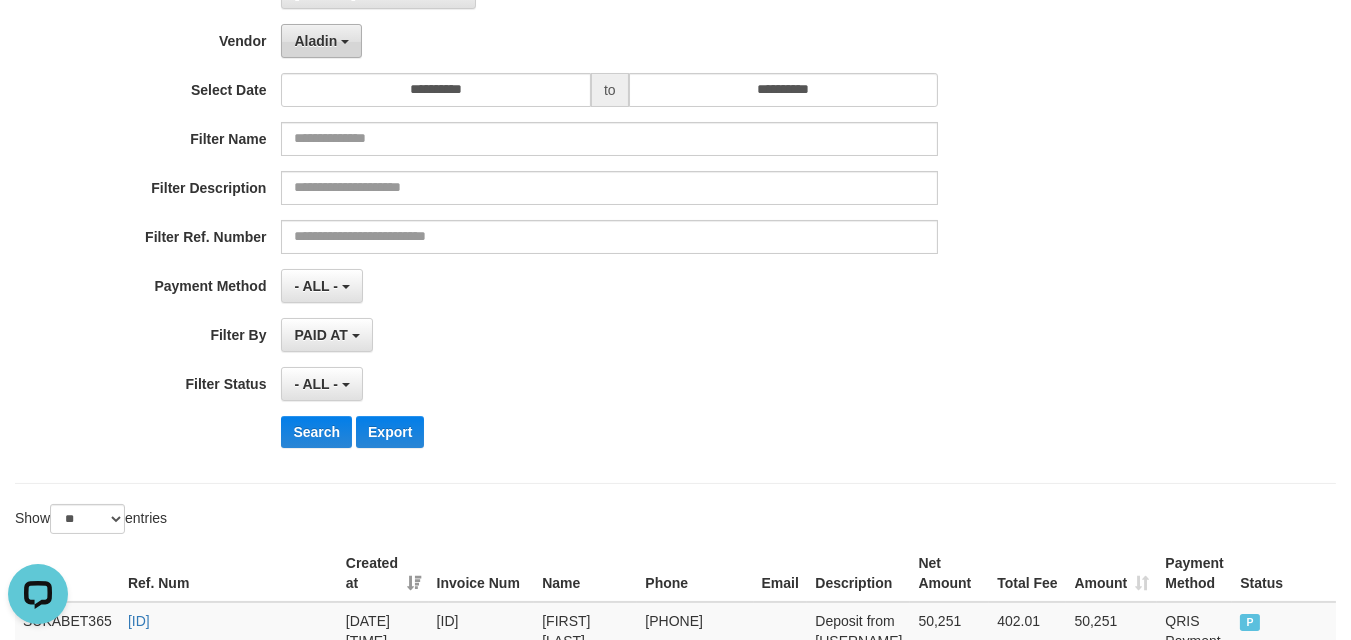 click on "Aladin" at bounding box center (321, 41) 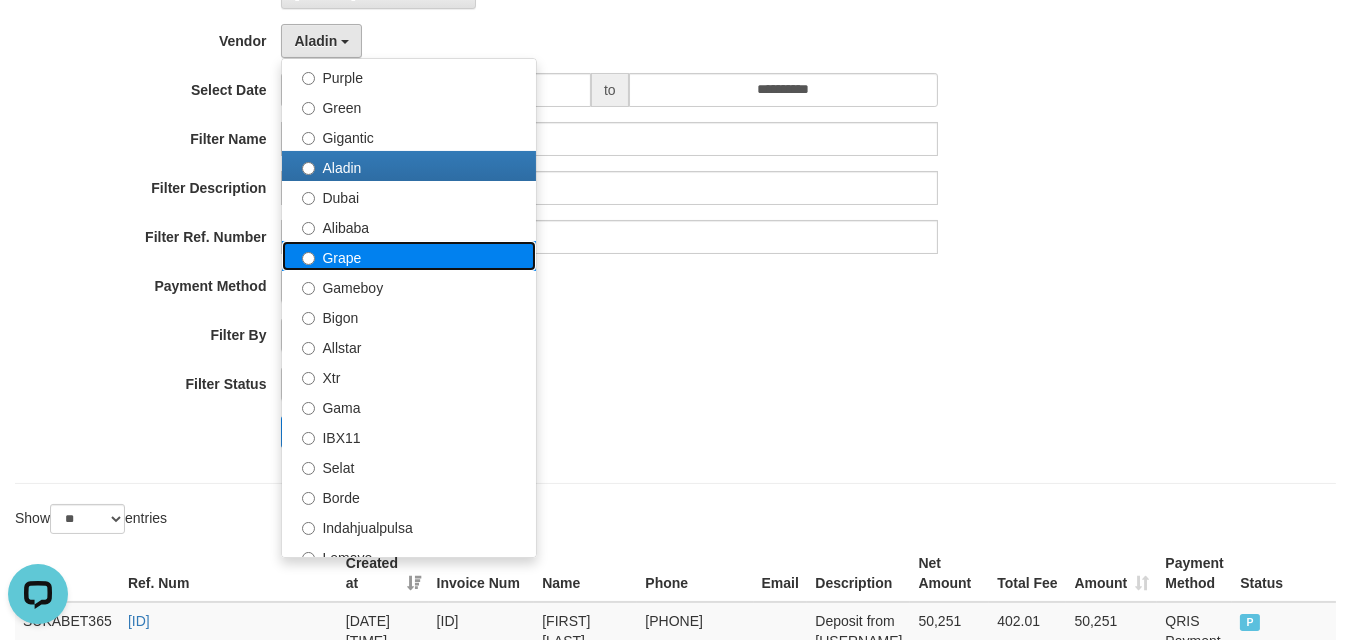 click on "Grape" at bounding box center [409, 256] 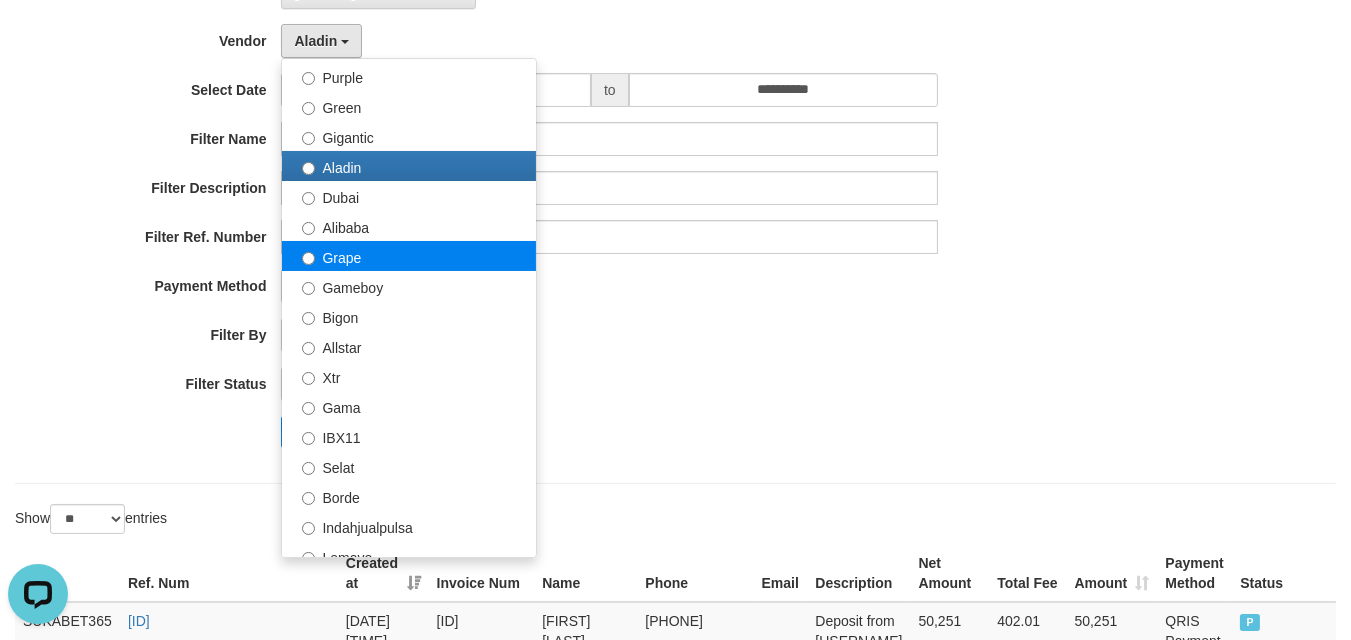 select on "**********" 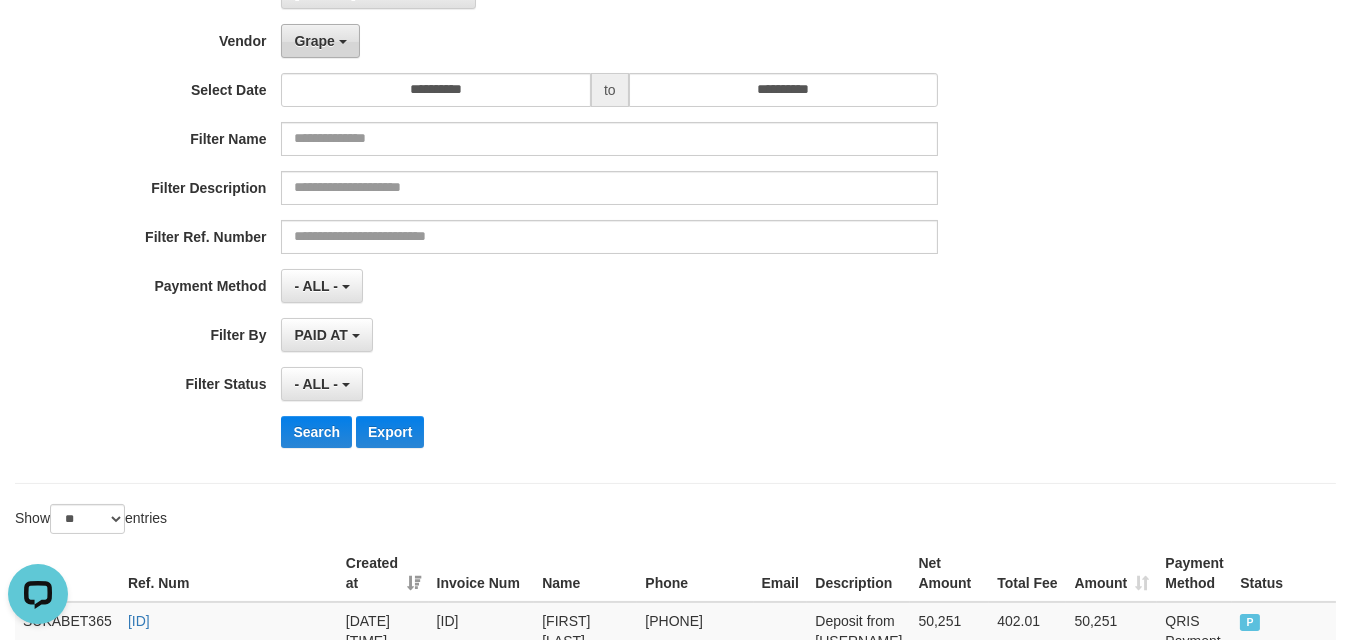 click on "Grape" at bounding box center (314, 41) 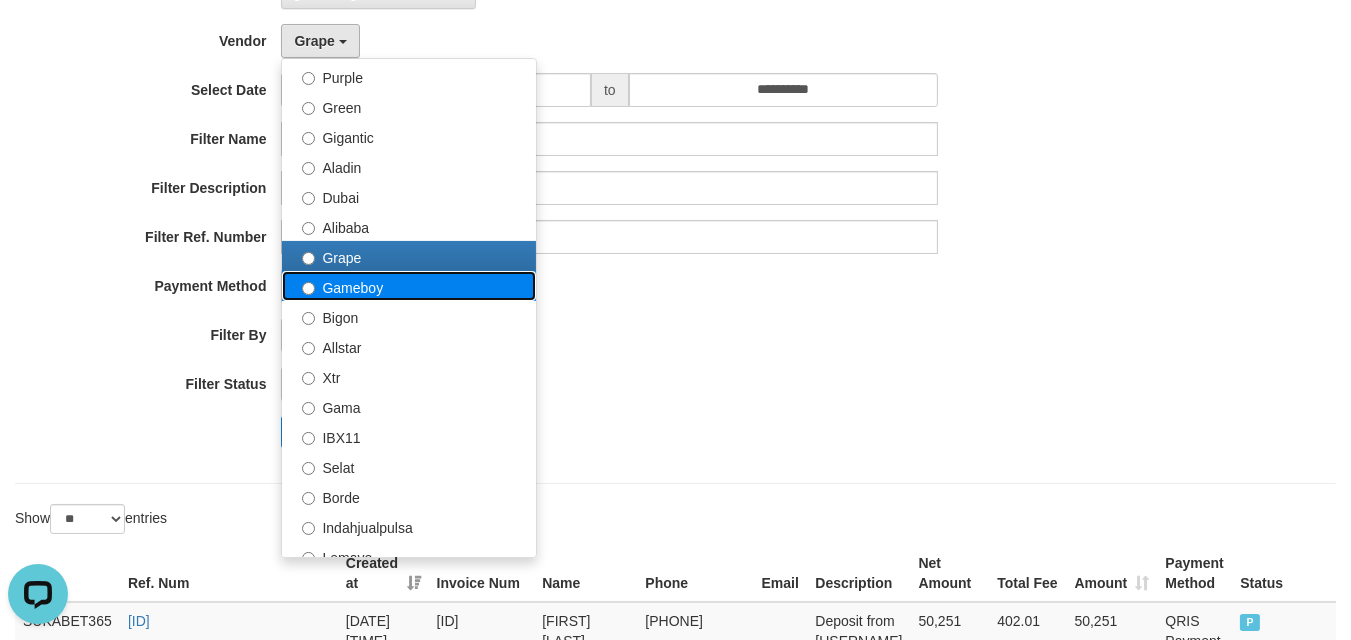 click on "Gameboy" at bounding box center [409, 286] 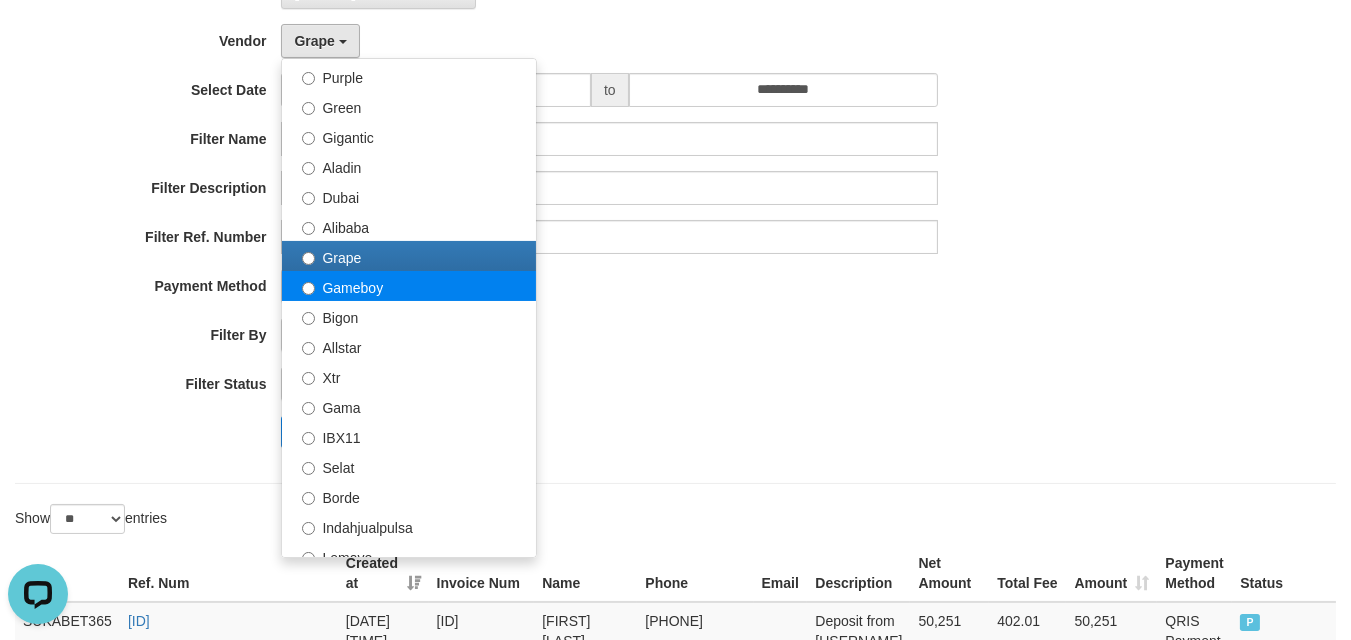 select on "**********" 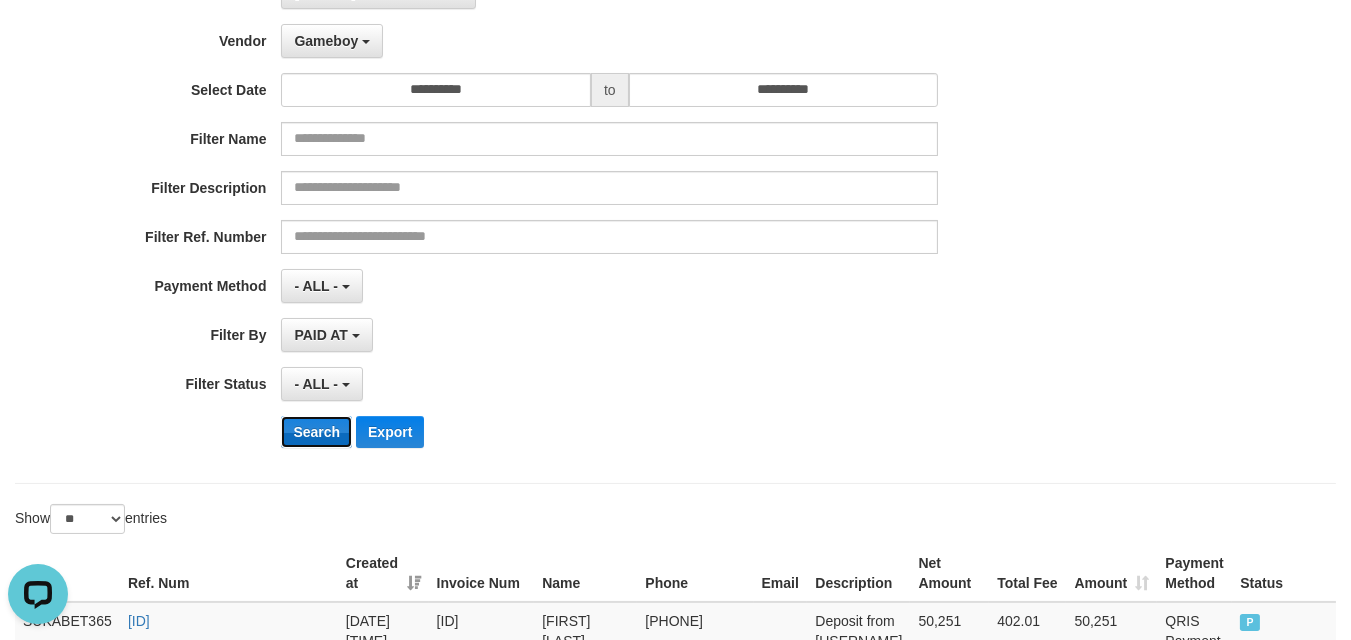 click on "Search" at bounding box center (316, 432) 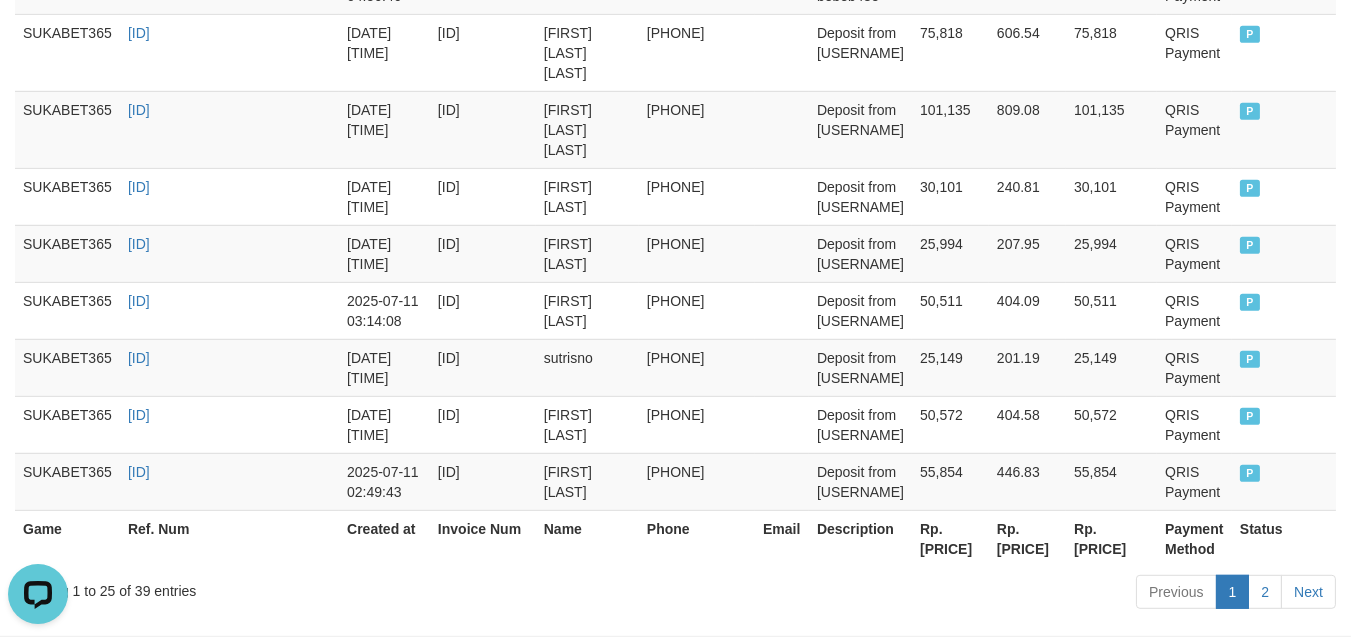 scroll, scrollTop: 1800, scrollLeft: 0, axis: vertical 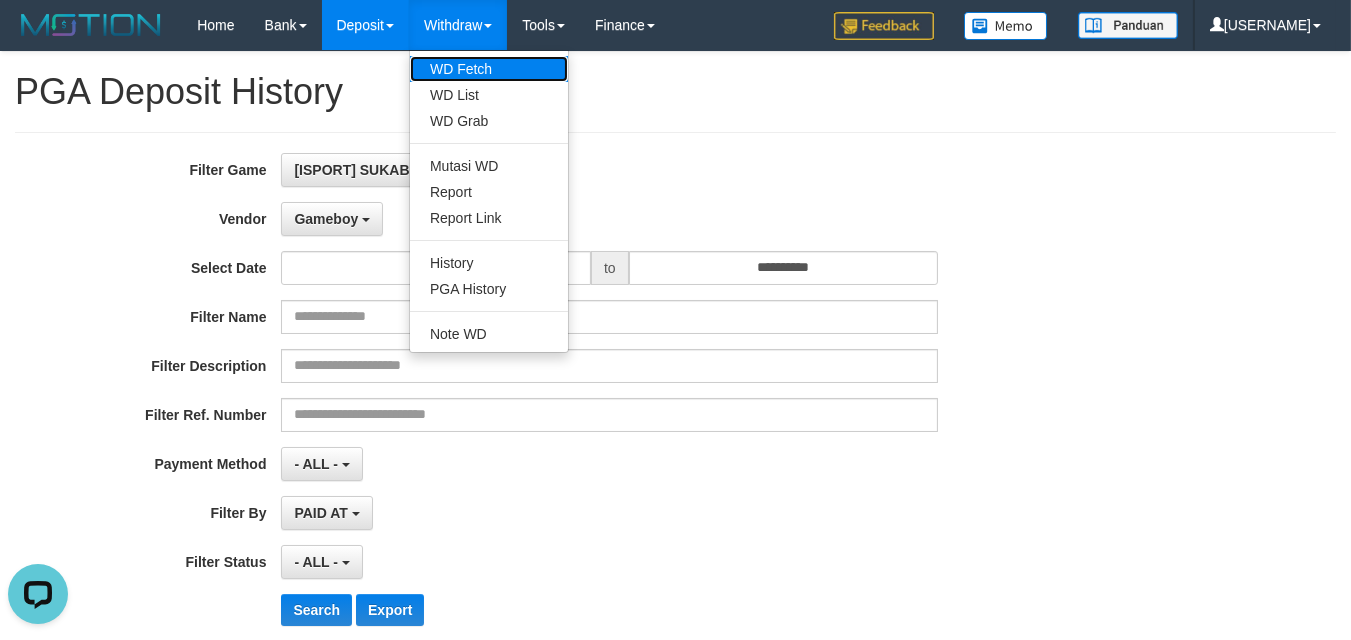 click on "WD Fetch" at bounding box center [489, 69] 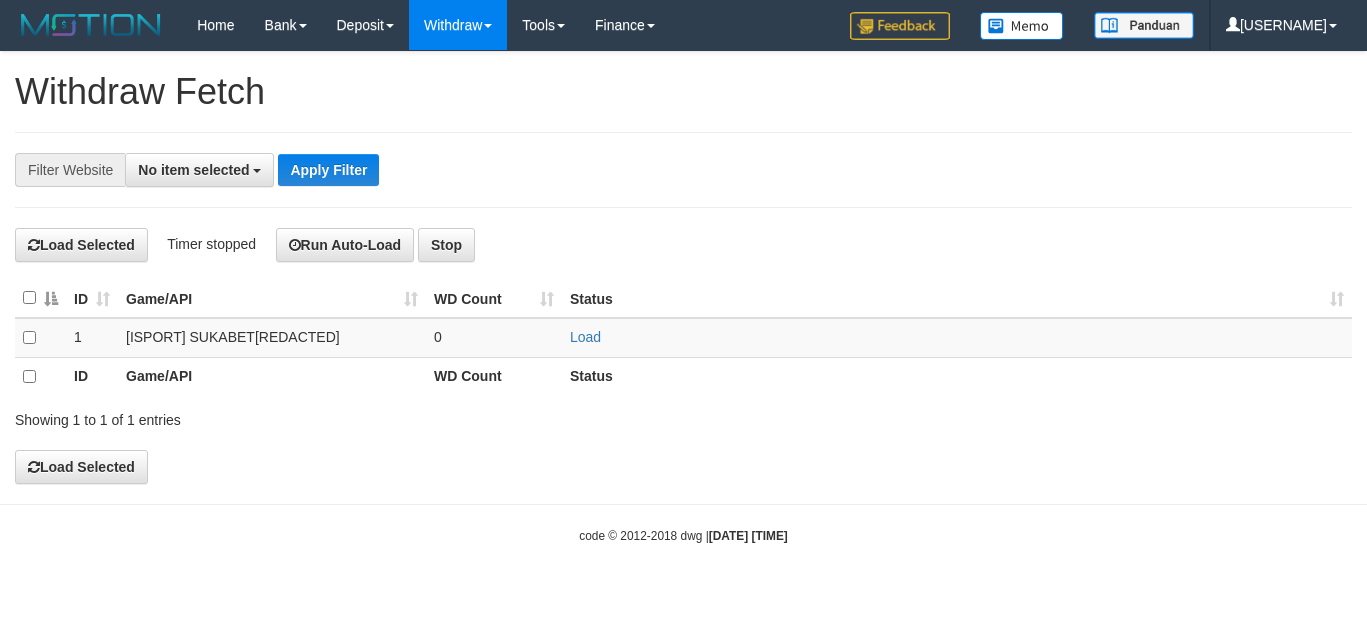 select 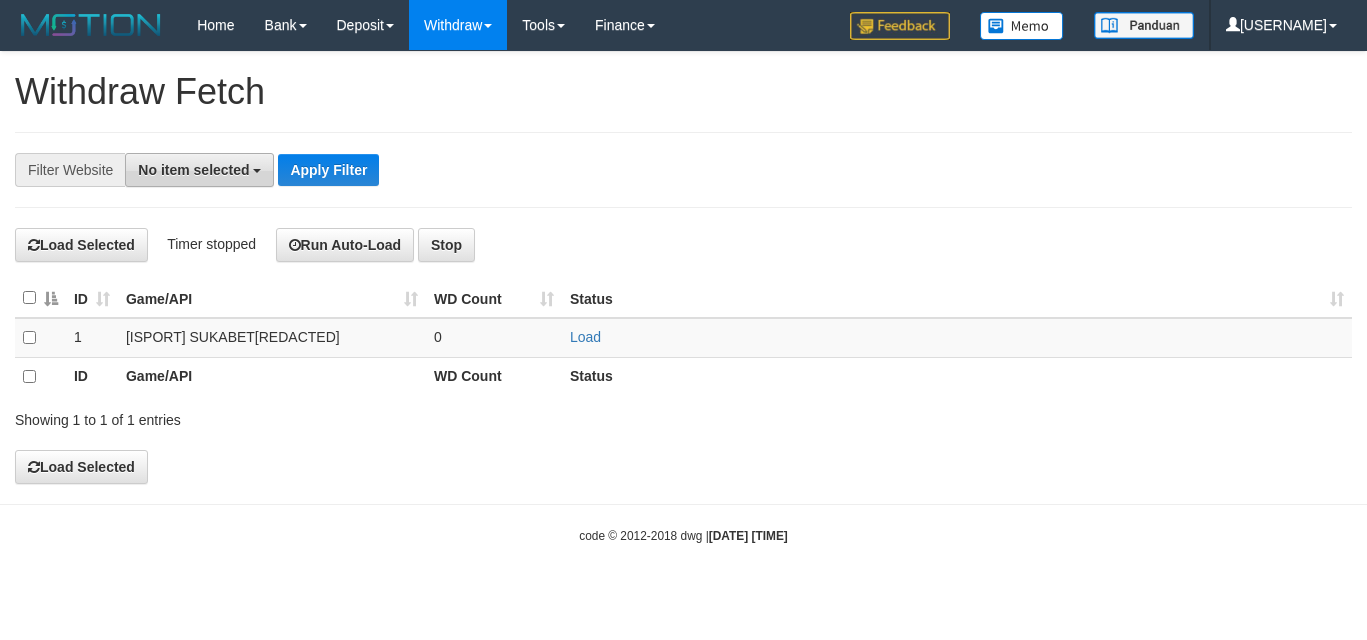 scroll, scrollTop: 0, scrollLeft: 0, axis: both 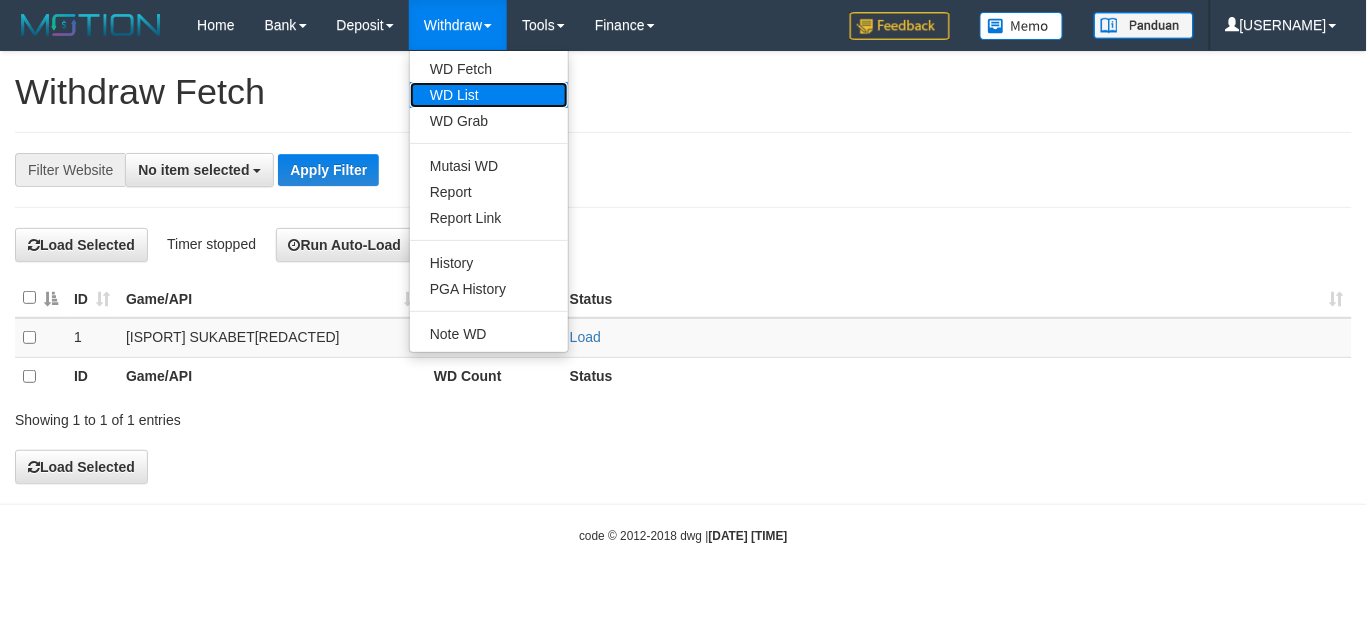 click on "WD List" at bounding box center [489, 95] 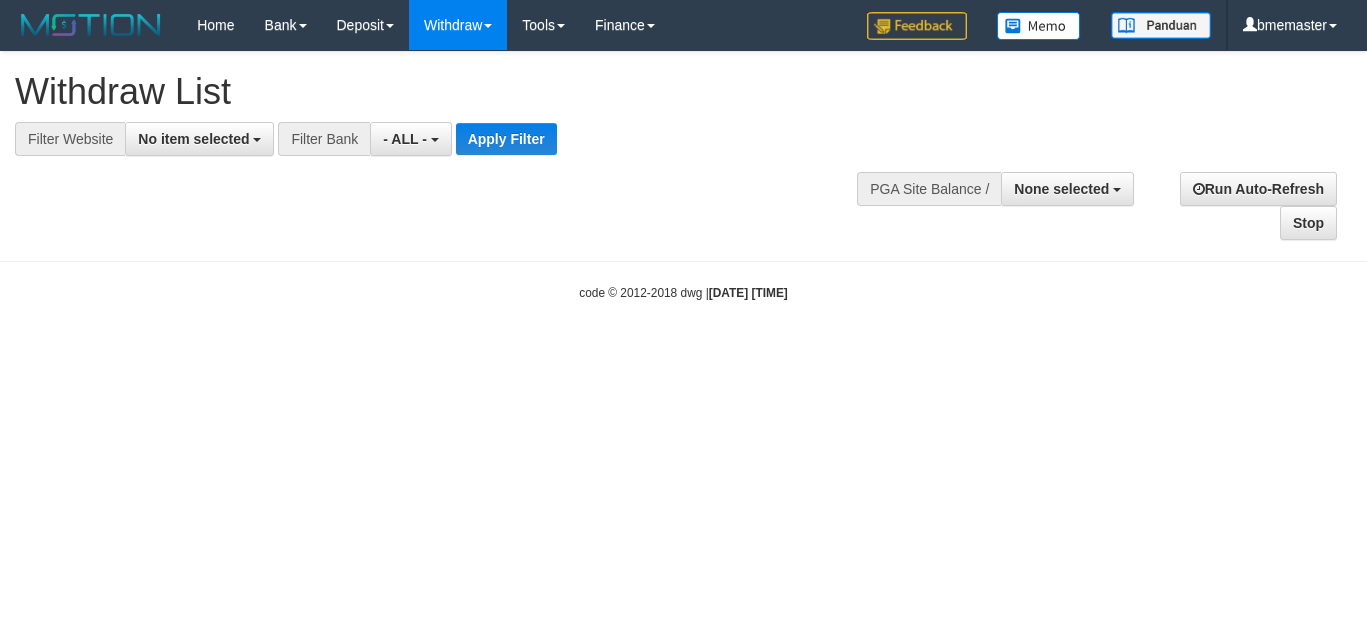 select 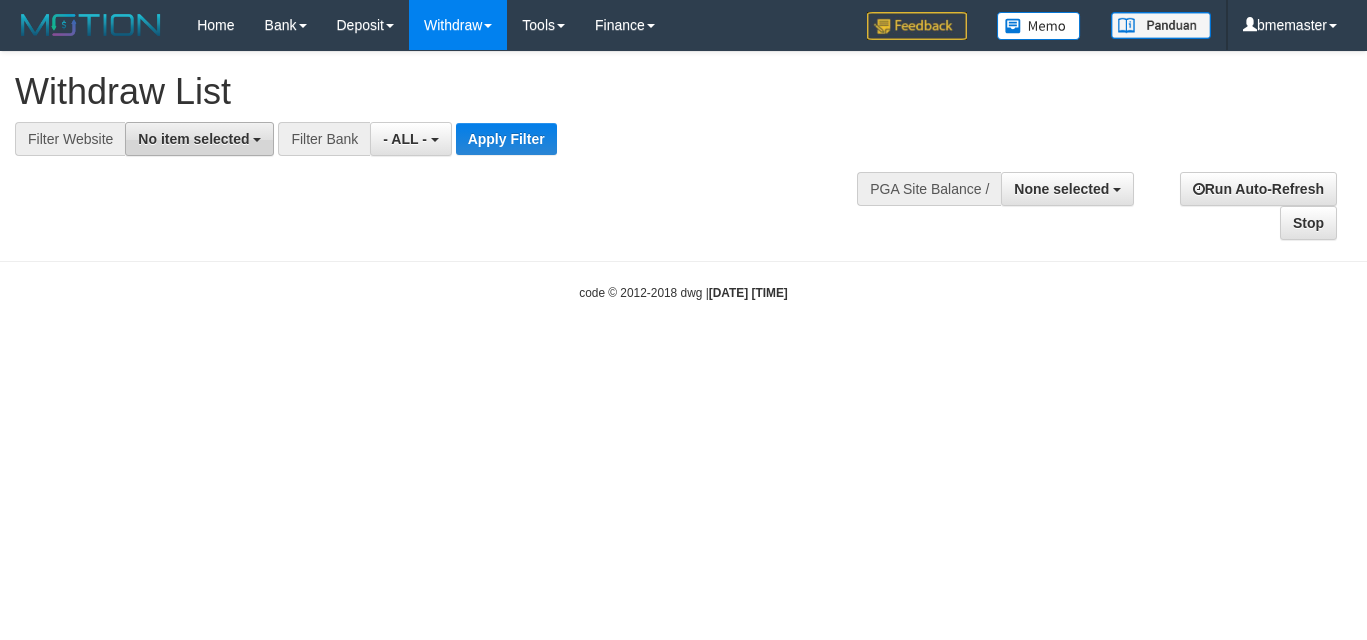 scroll, scrollTop: 0, scrollLeft: 0, axis: both 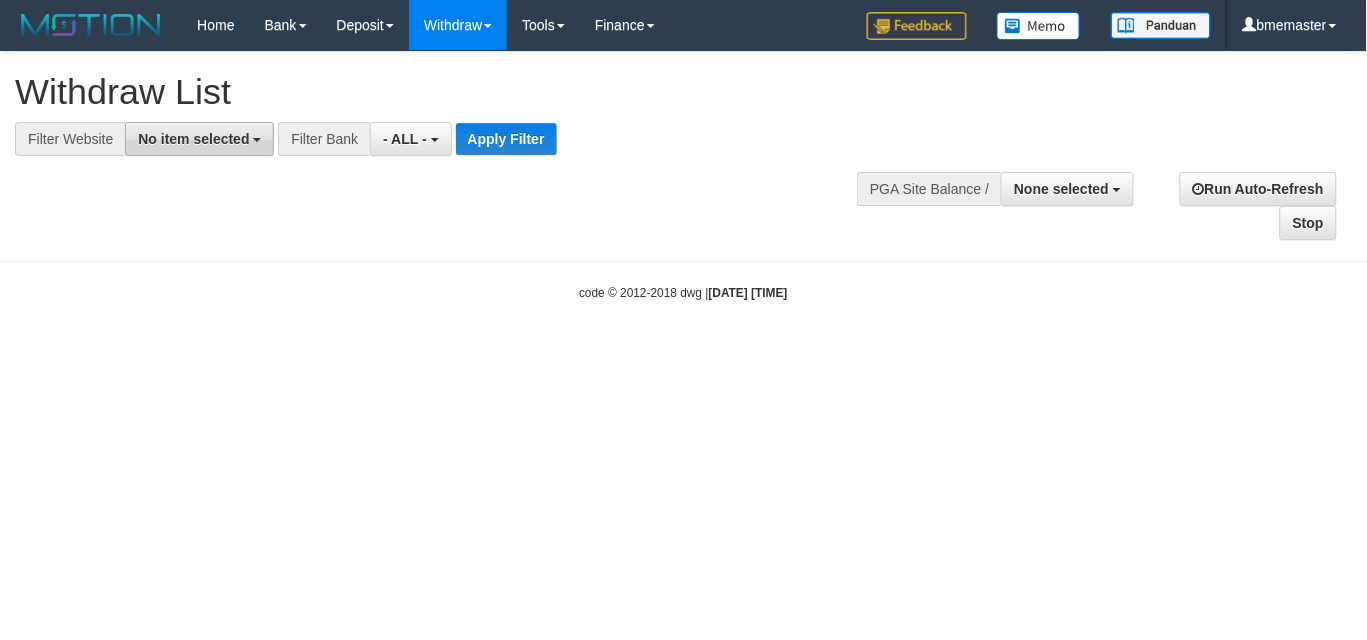 click on "No item selected" at bounding box center [199, 139] 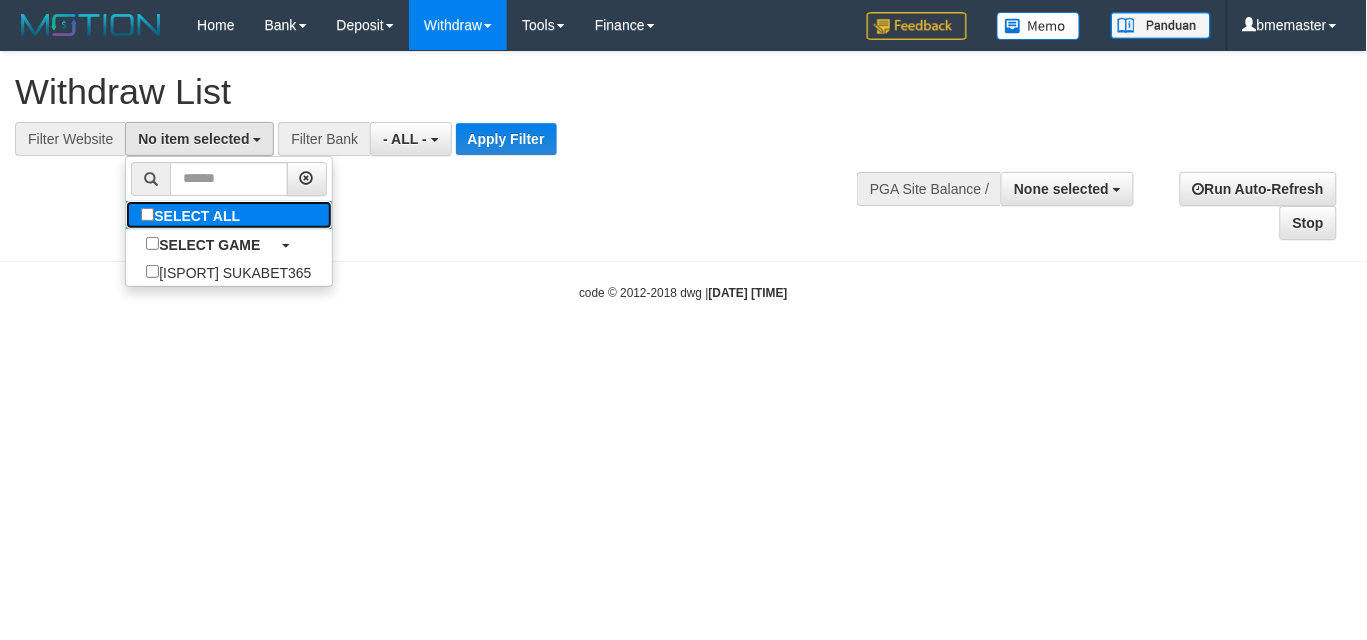 click on "SELECT ALL" at bounding box center [193, 215] 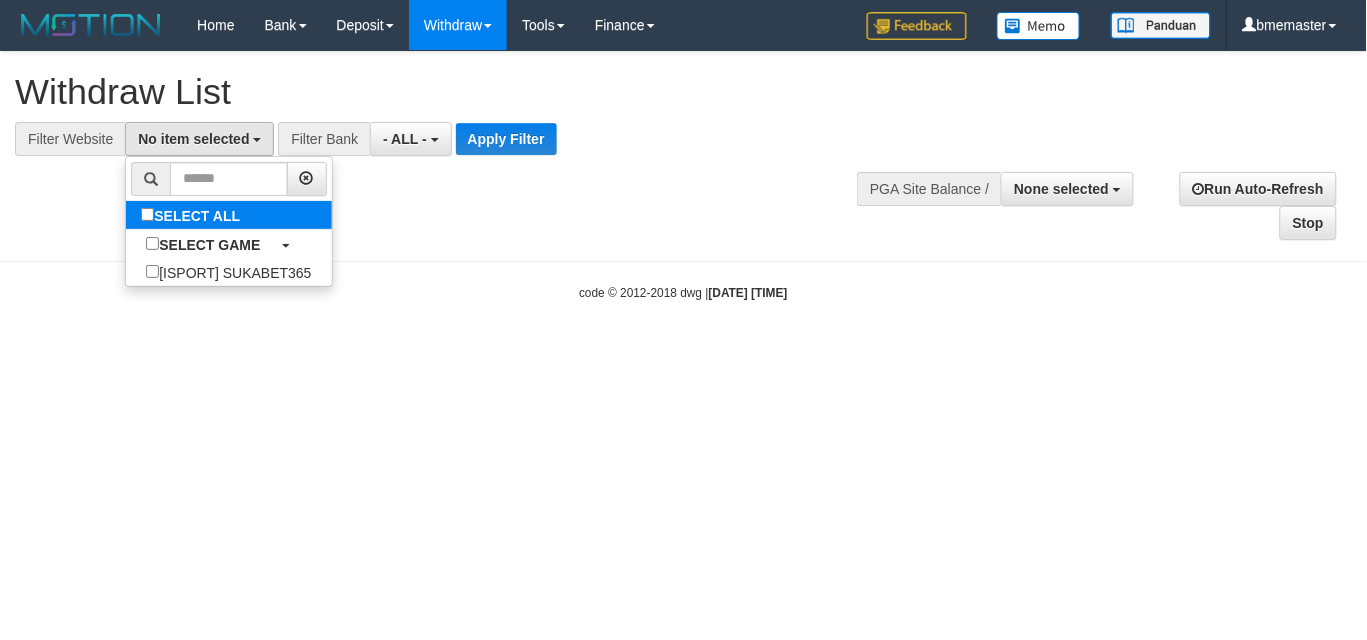 select on "****" 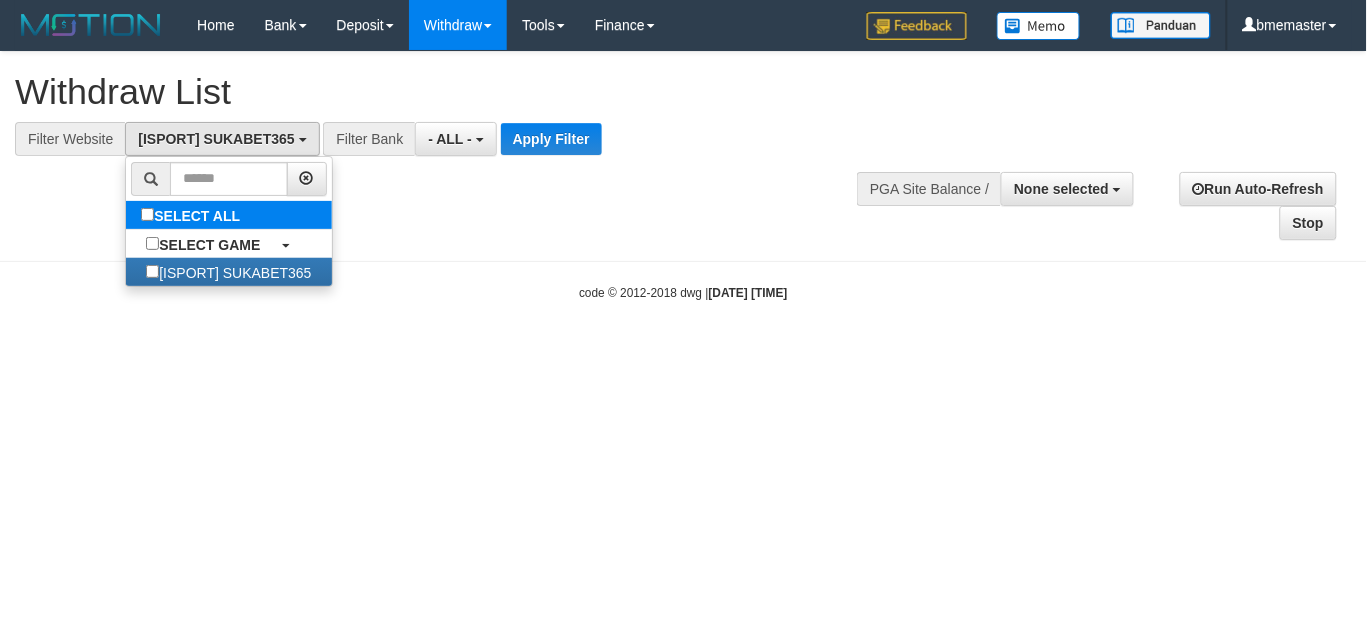 scroll, scrollTop: 17, scrollLeft: 0, axis: vertical 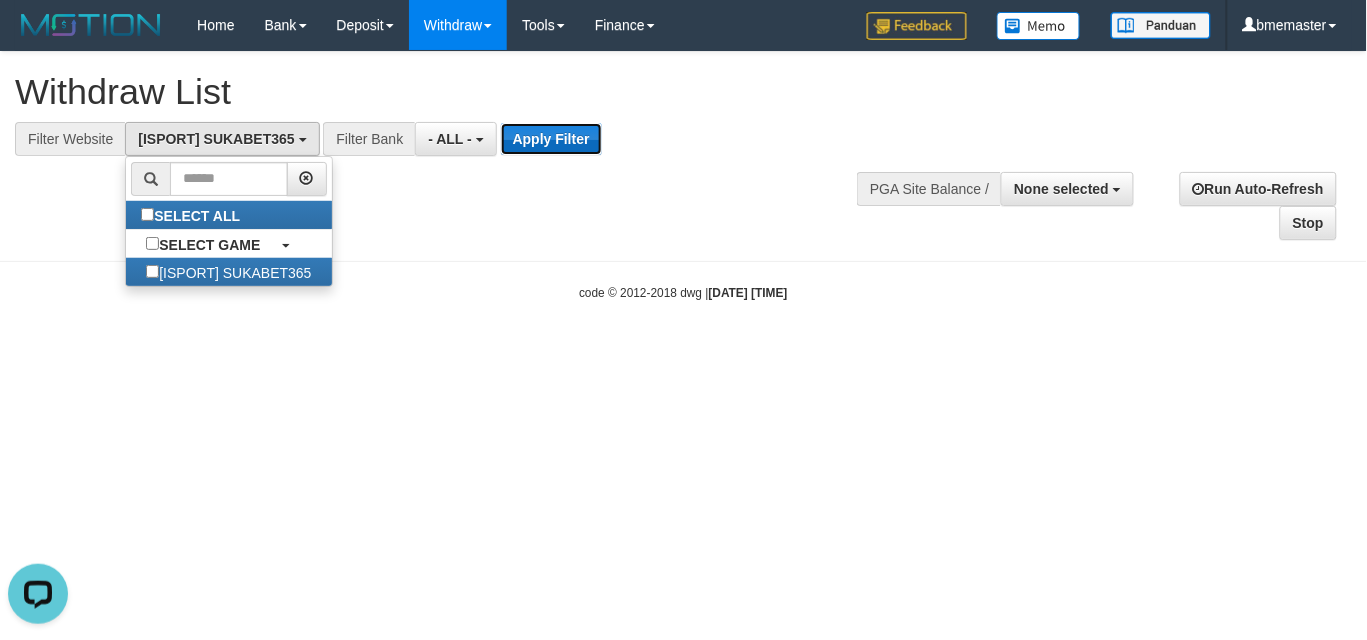 click on "Apply Filter" at bounding box center (551, 139) 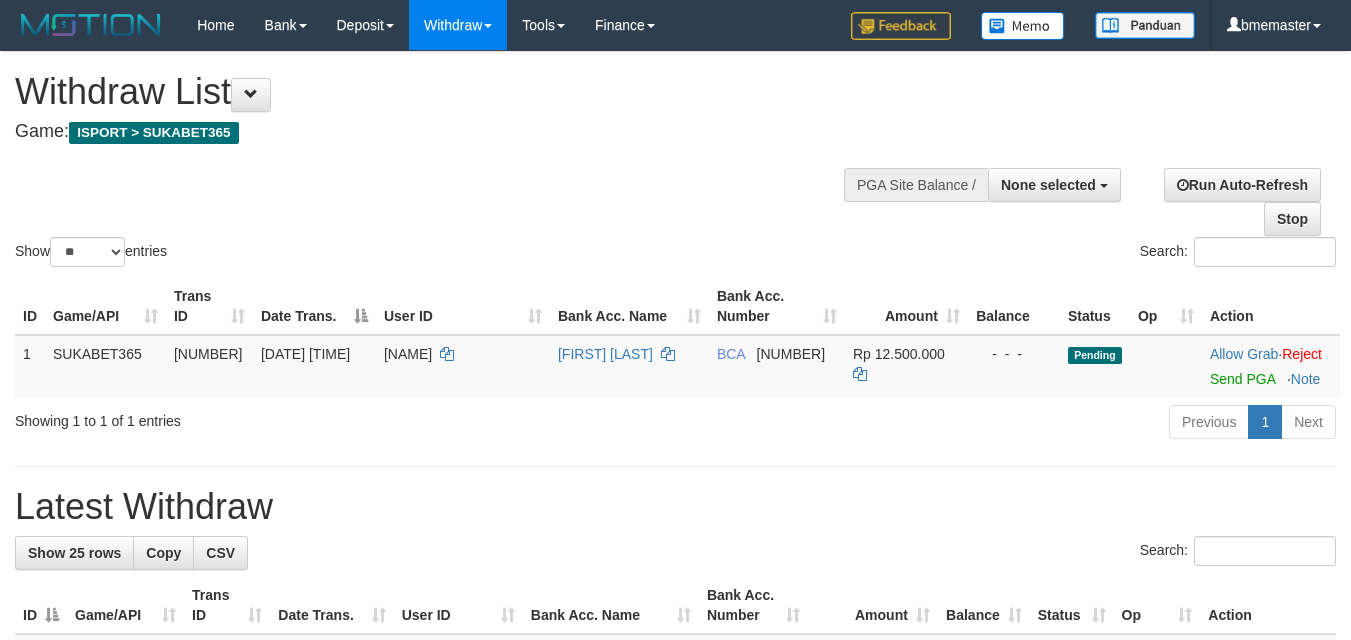 select 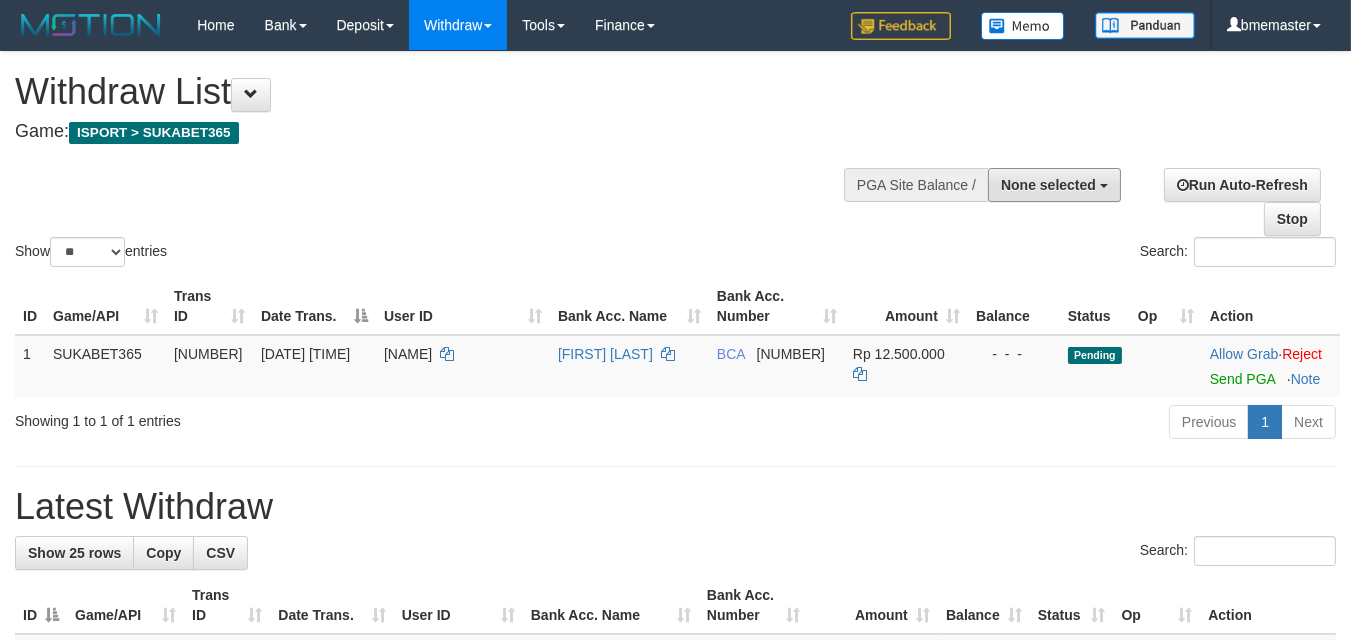 click on "None selected" at bounding box center [1048, 185] 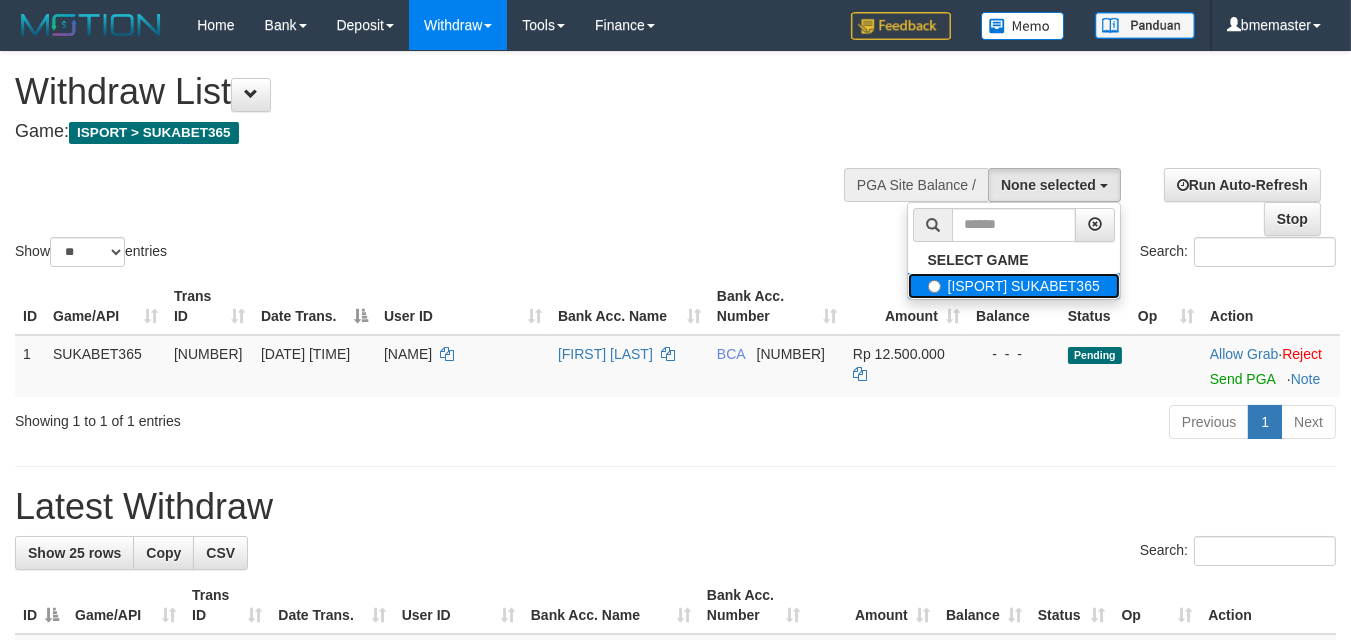 click on "[ISPORT] SUKABET365" at bounding box center (1014, 286) 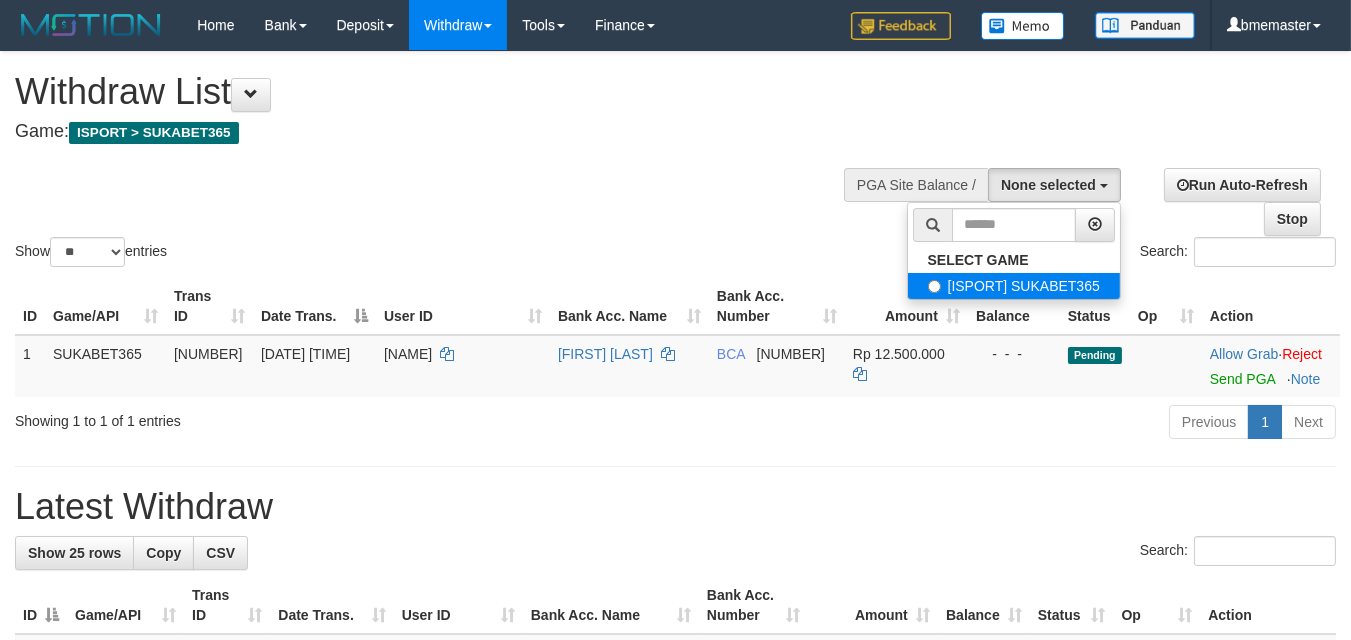 select on "****" 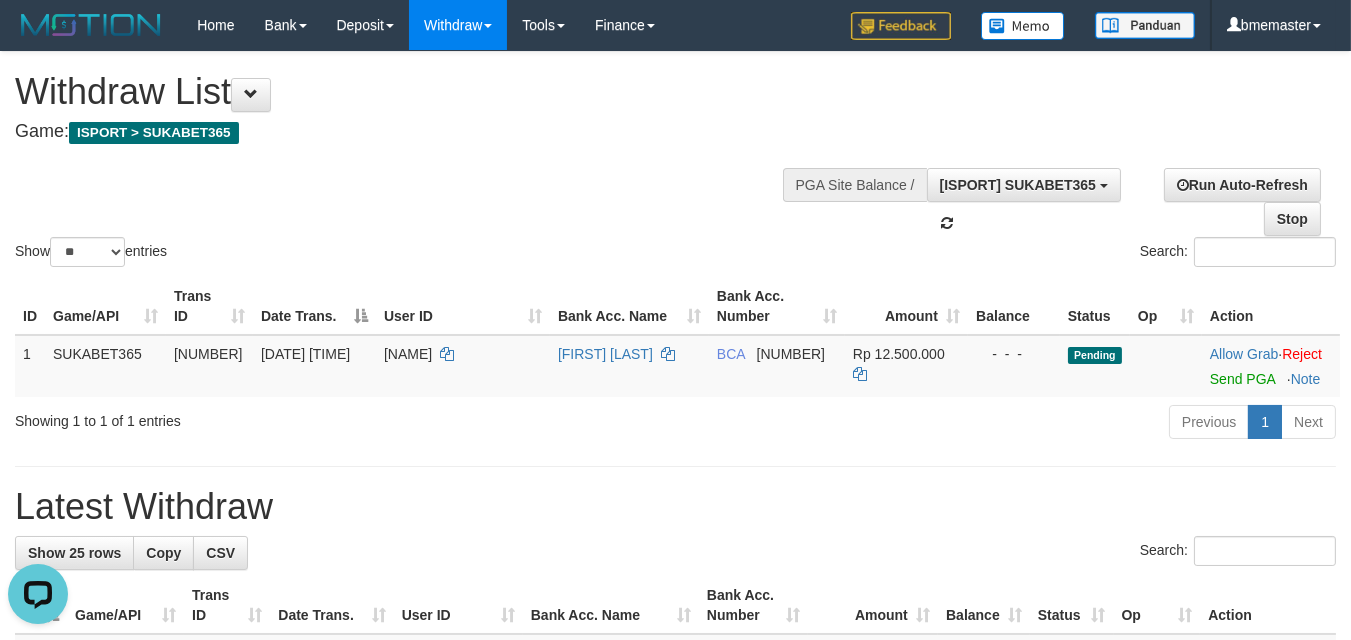scroll, scrollTop: 0, scrollLeft: 0, axis: both 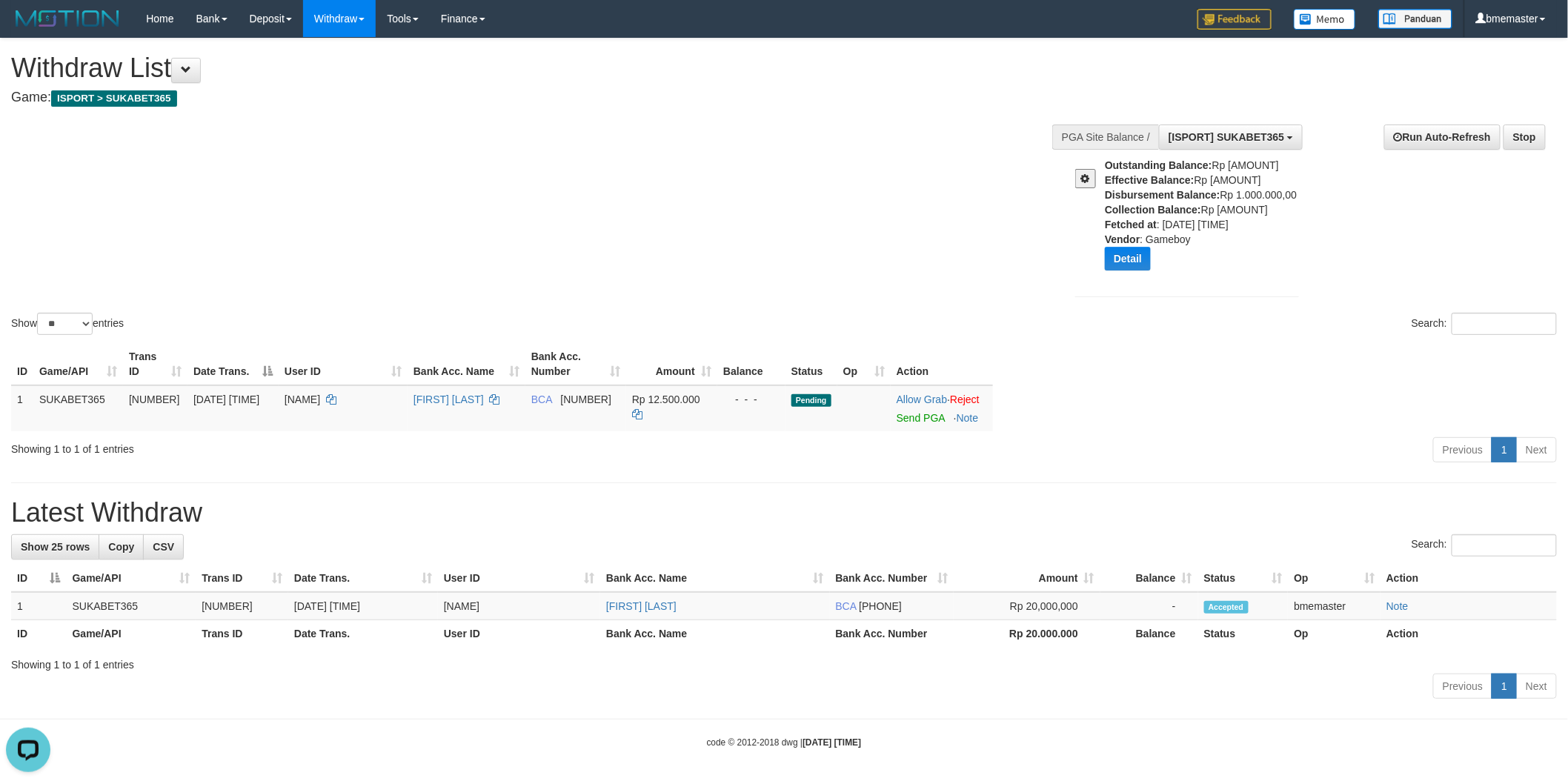 click at bounding box center [1086, 179] 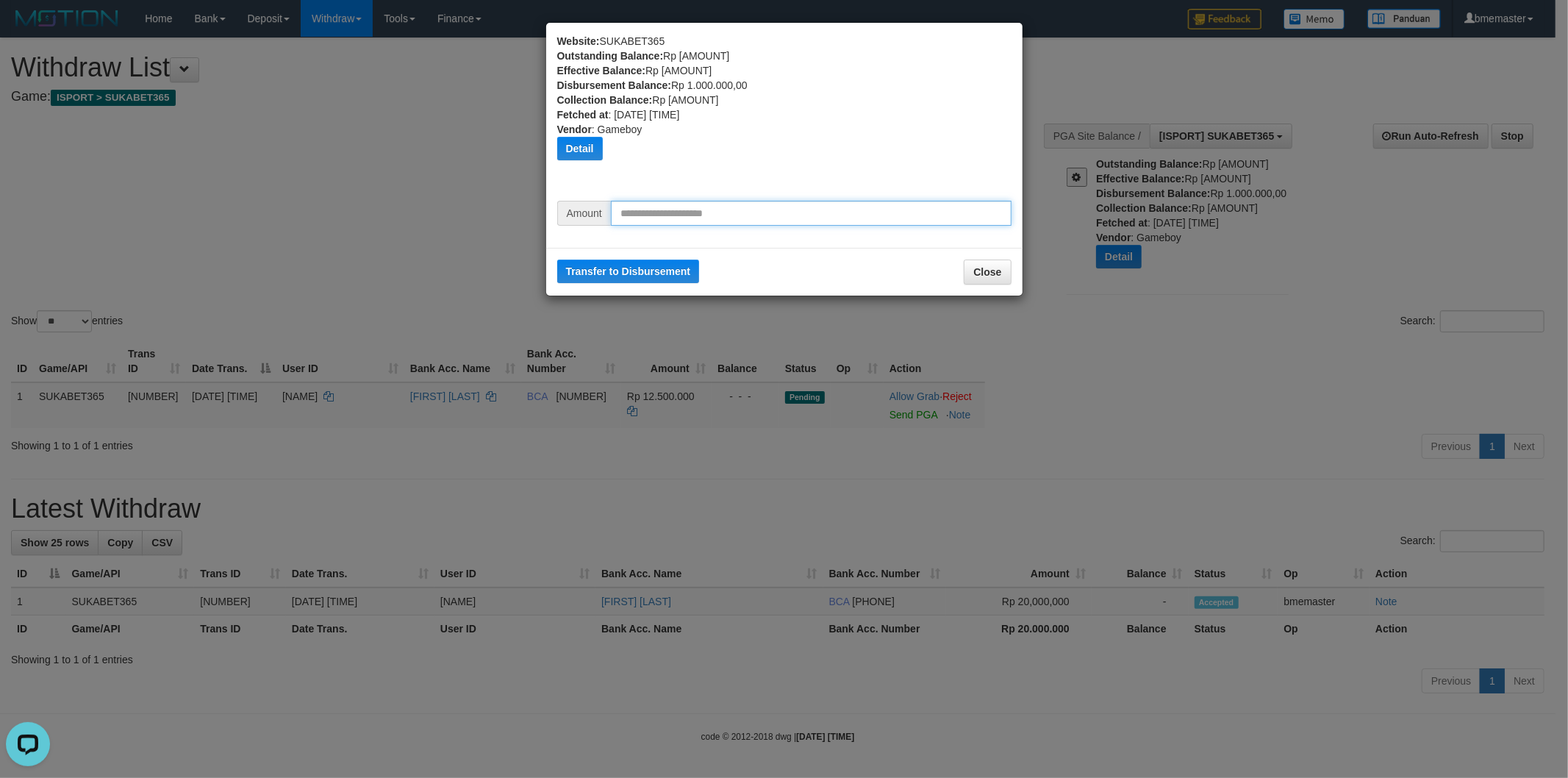 click at bounding box center (811, 213) 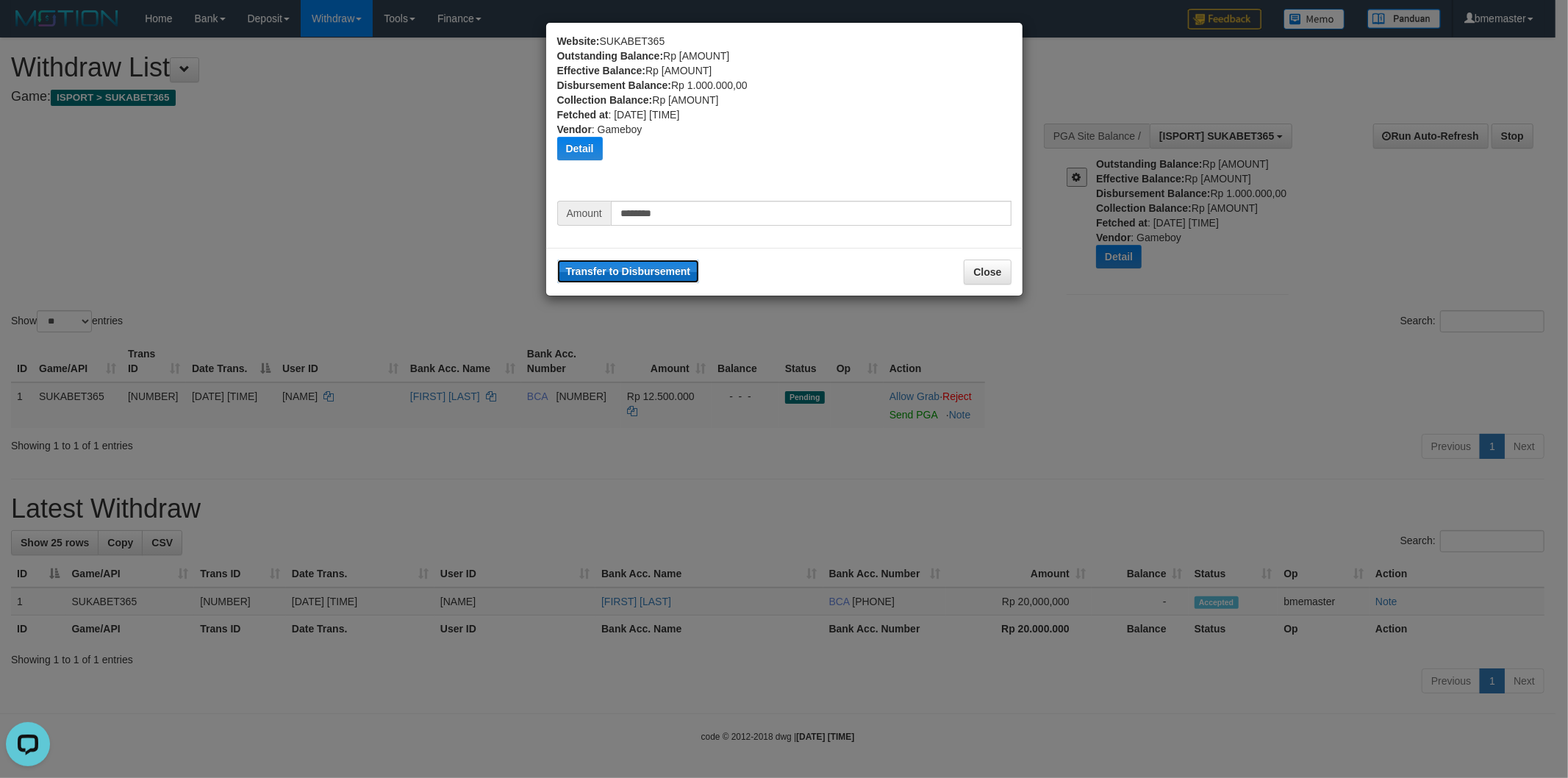 click on "Transfer to Disbursement" at bounding box center [629, 271] 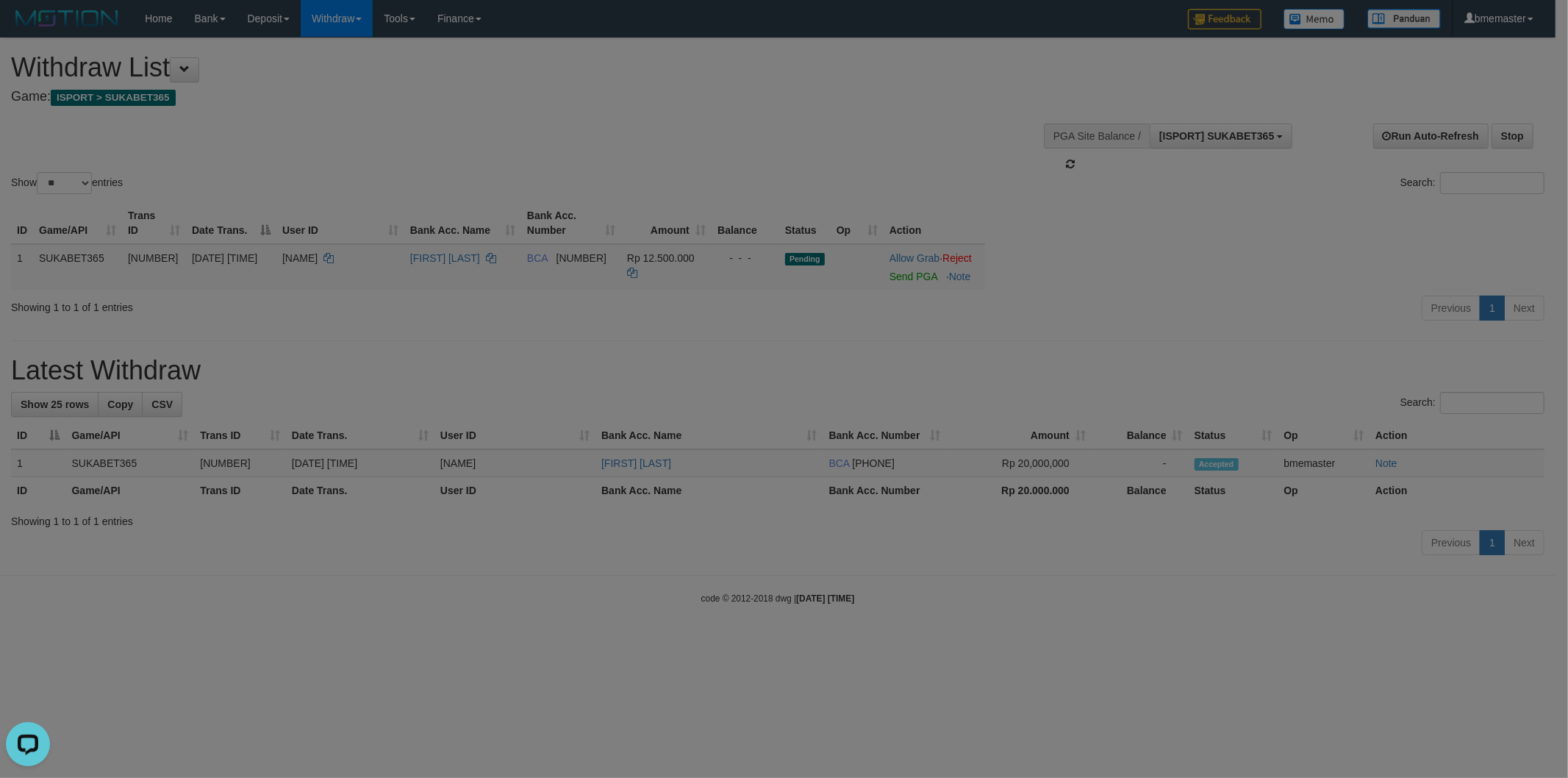 type 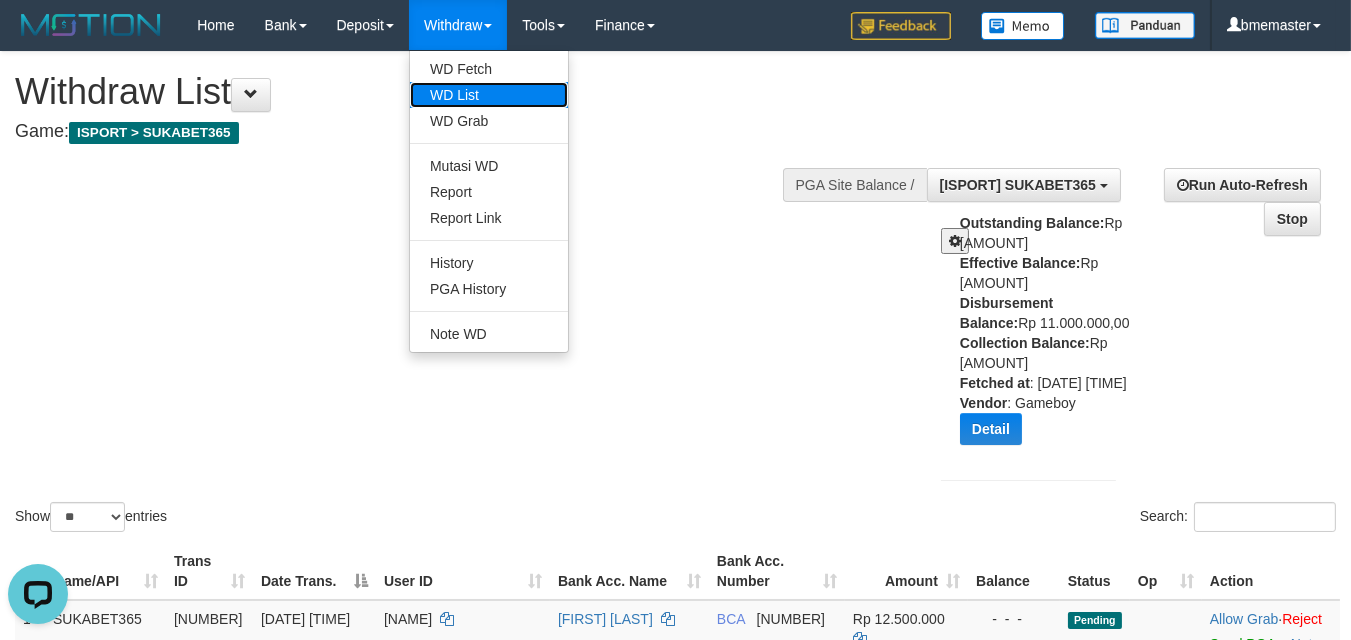 click on "WD List" at bounding box center [489, 95] 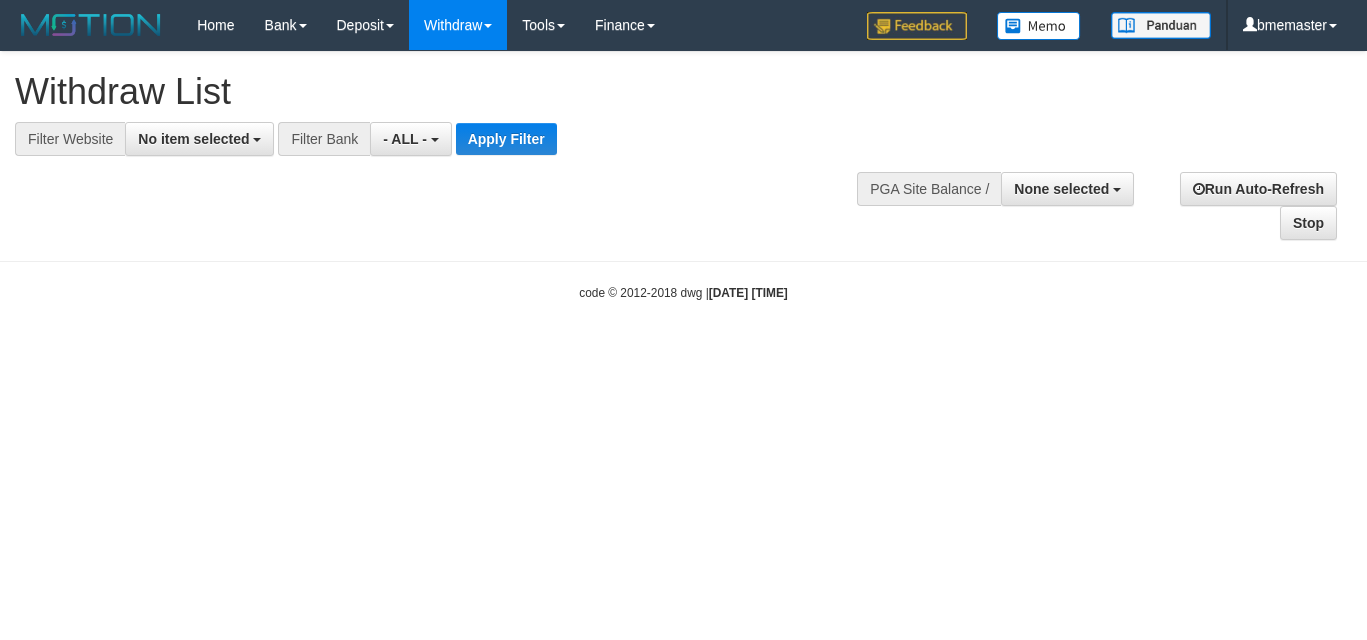 select 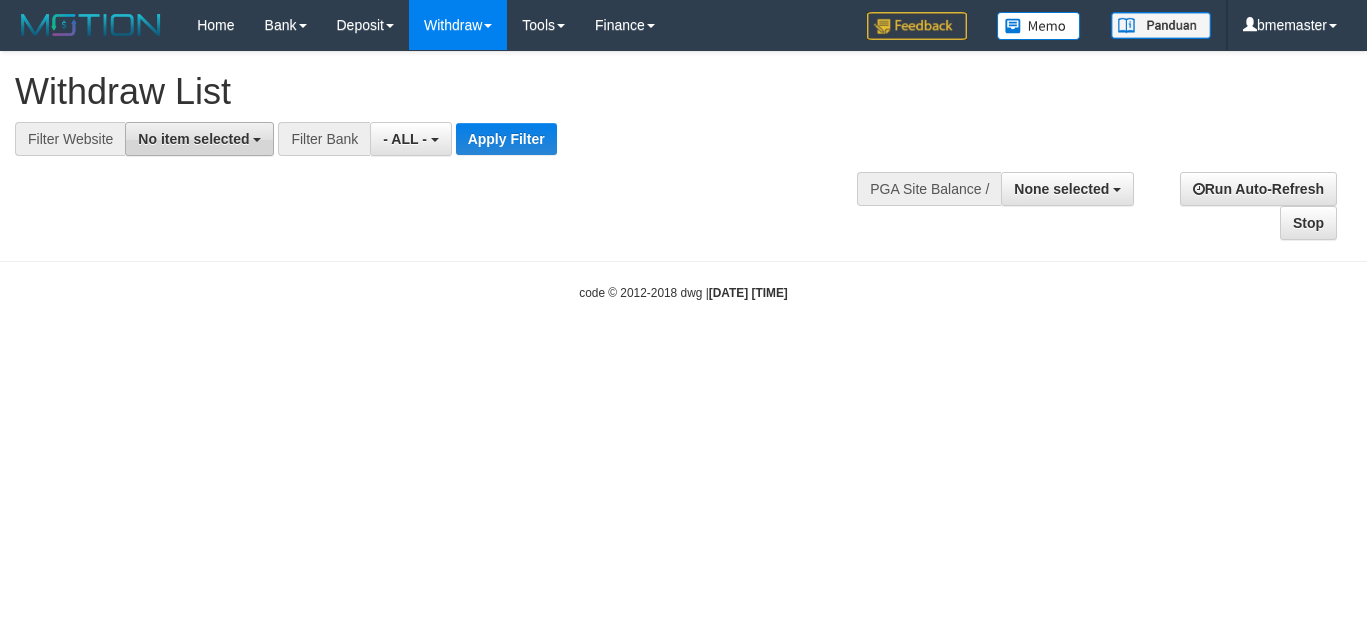 scroll, scrollTop: 0, scrollLeft: 0, axis: both 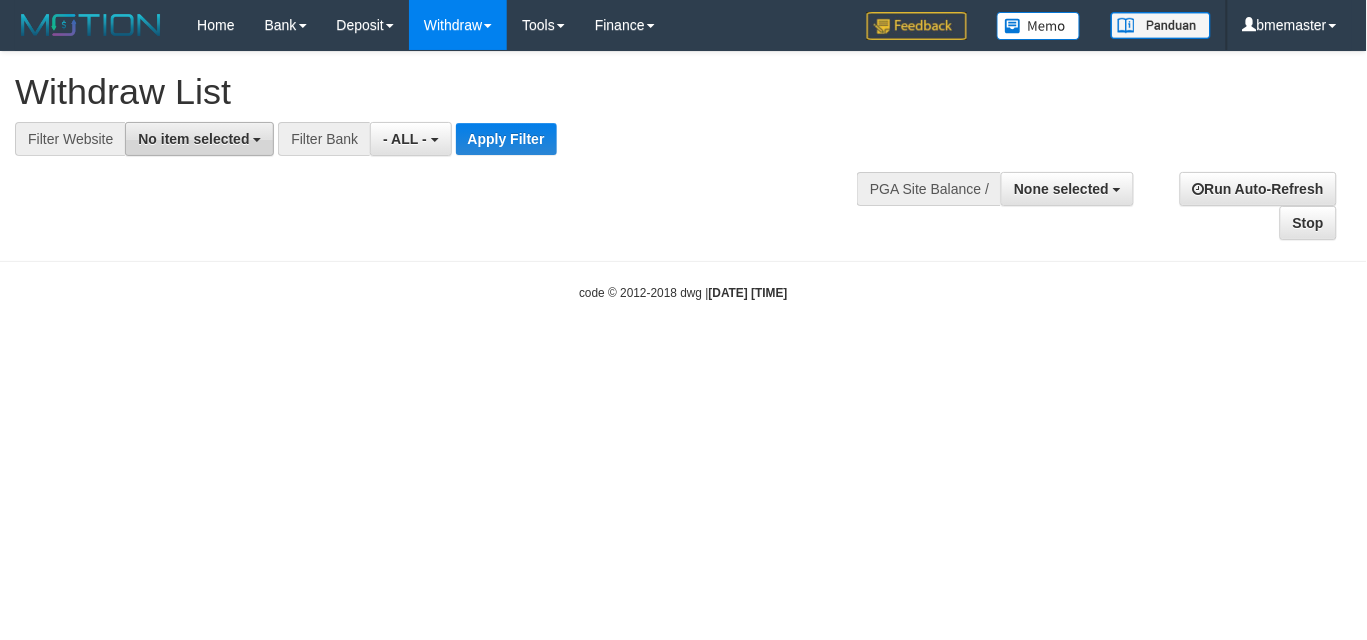 click on "No item selected" at bounding box center [199, 139] 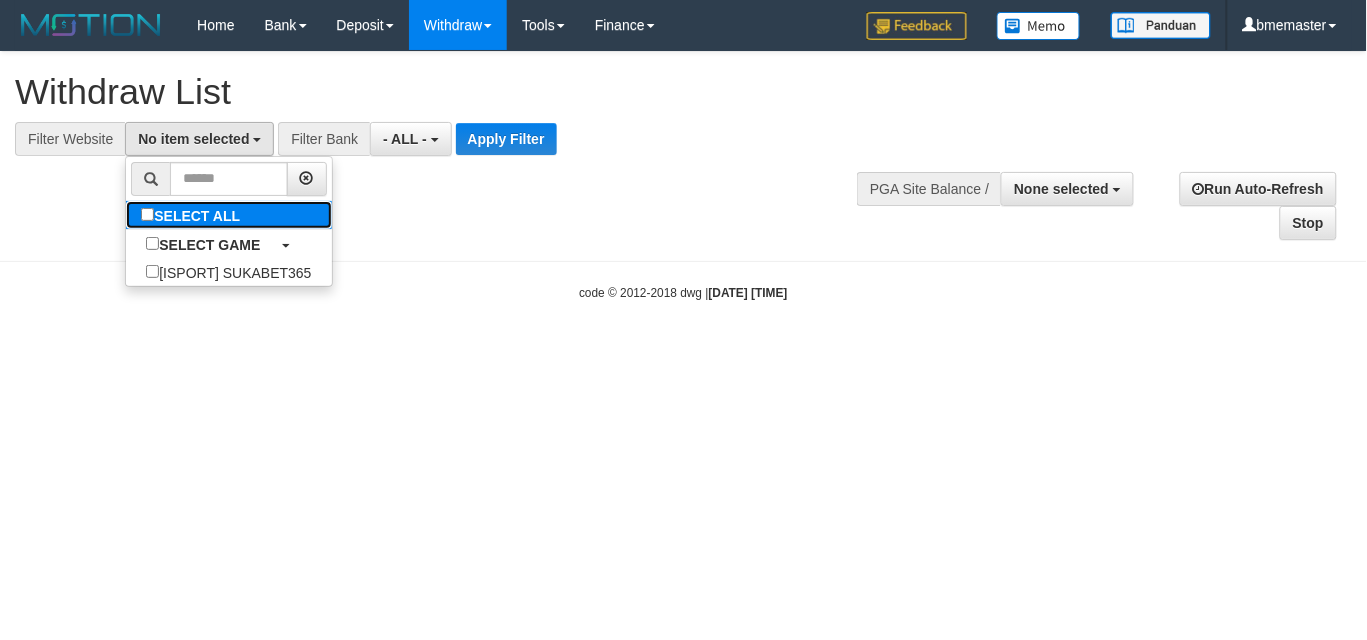 click on "SELECT ALL" at bounding box center [193, 215] 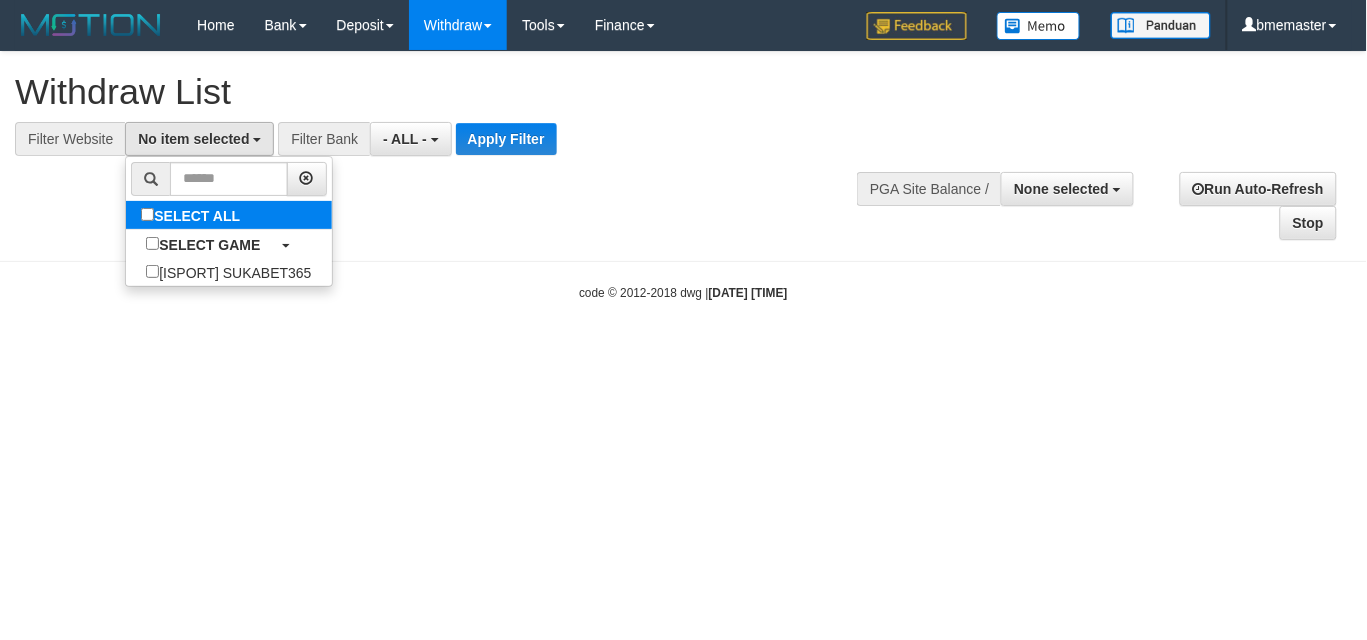 select on "****" 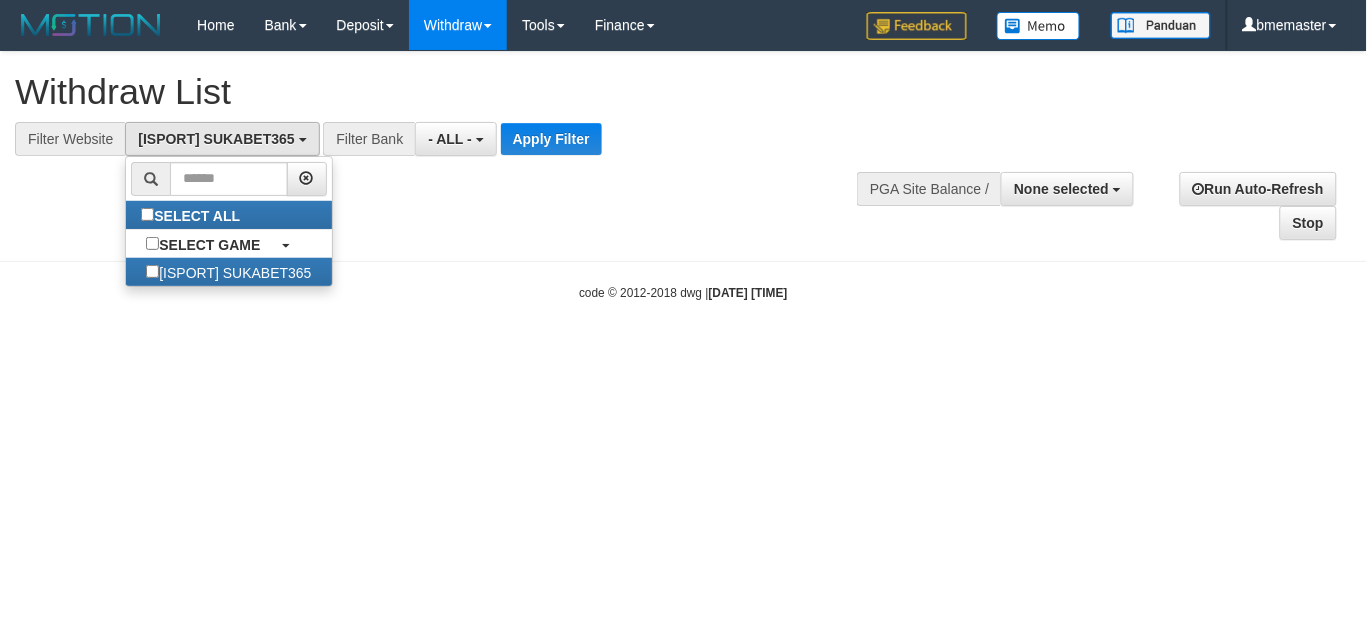 scroll, scrollTop: 17, scrollLeft: 0, axis: vertical 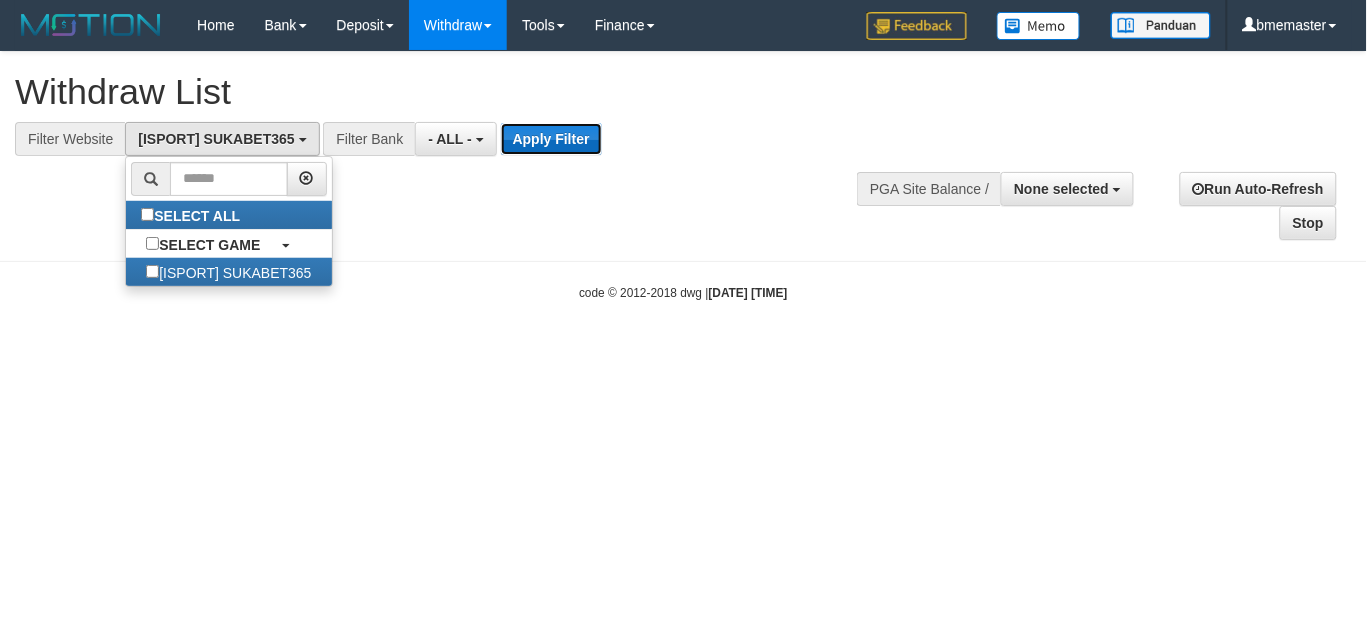 click on "Apply Filter" at bounding box center (551, 139) 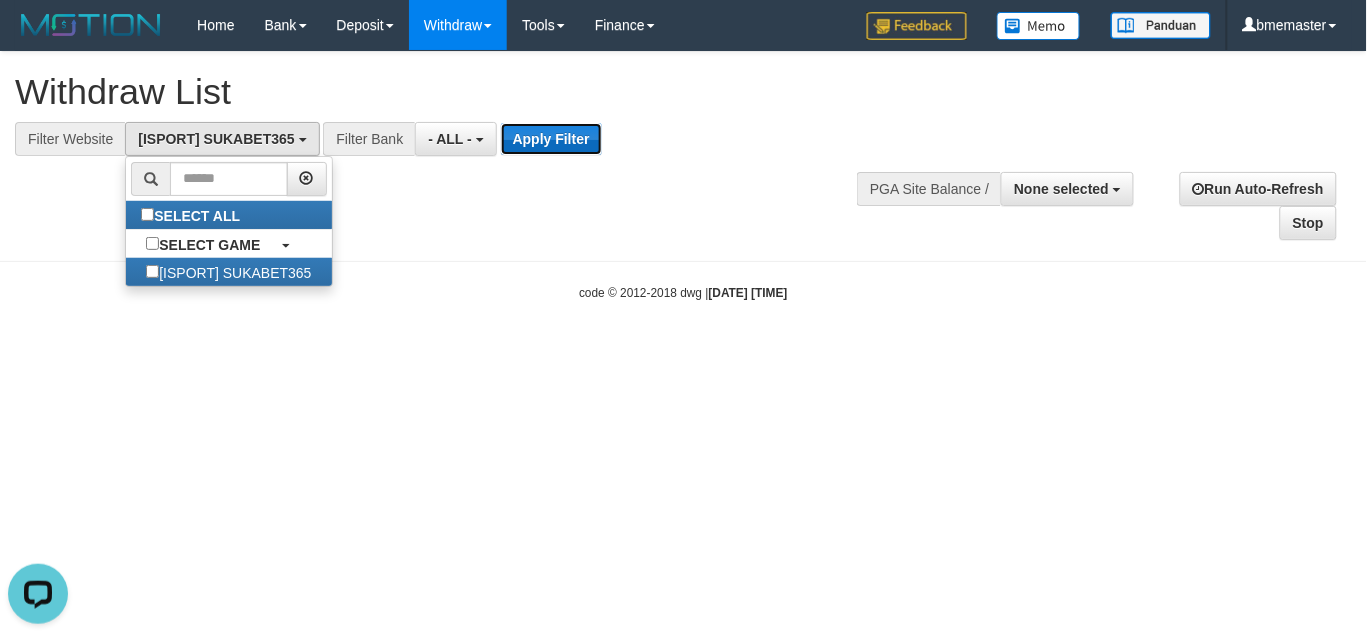 scroll, scrollTop: 0, scrollLeft: 0, axis: both 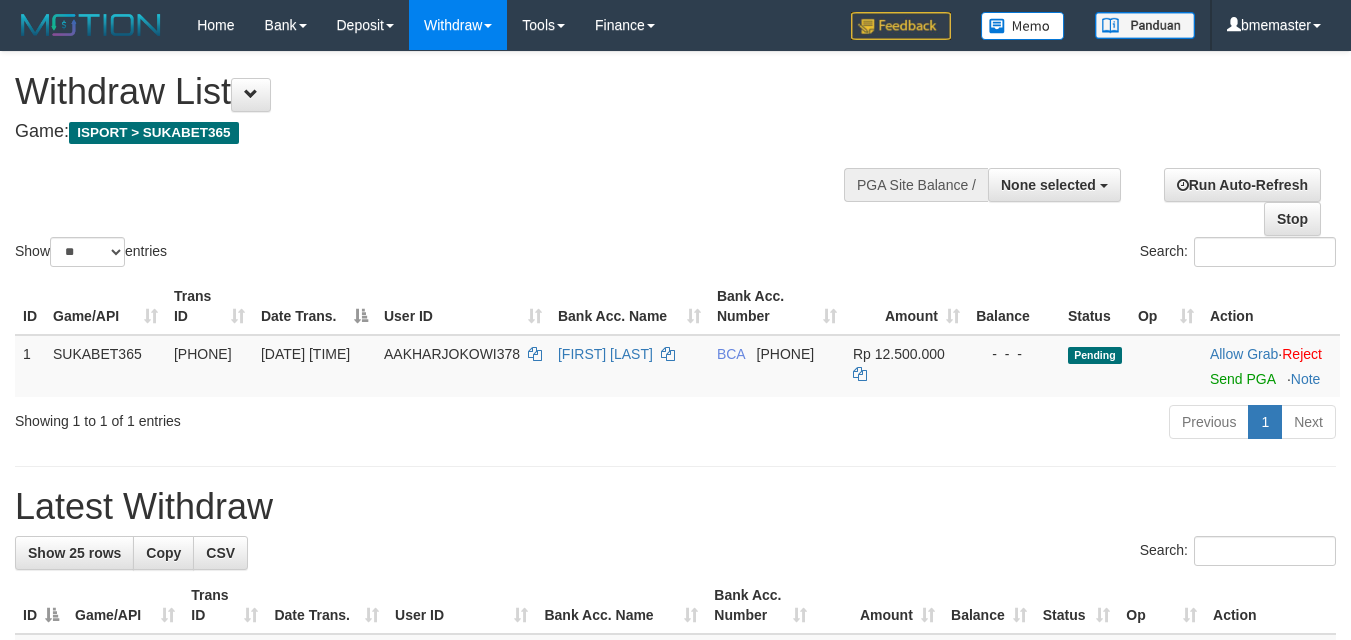 select 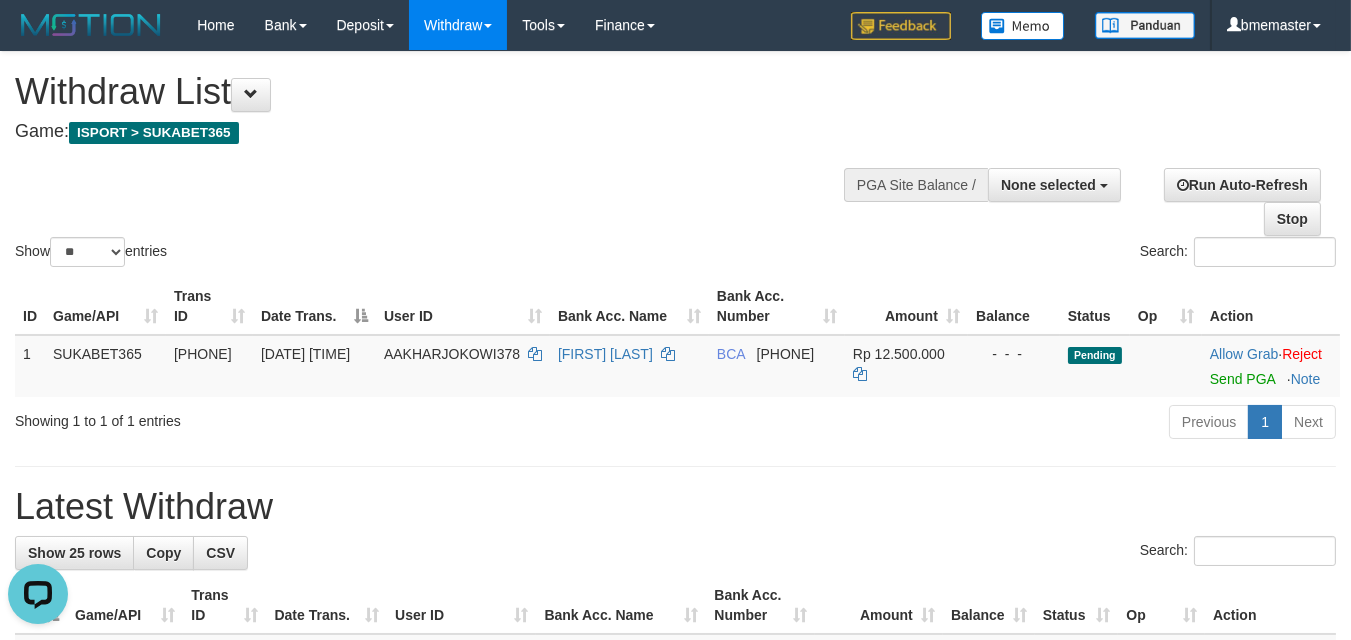 scroll, scrollTop: 0, scrollLeft: 0, axis: both 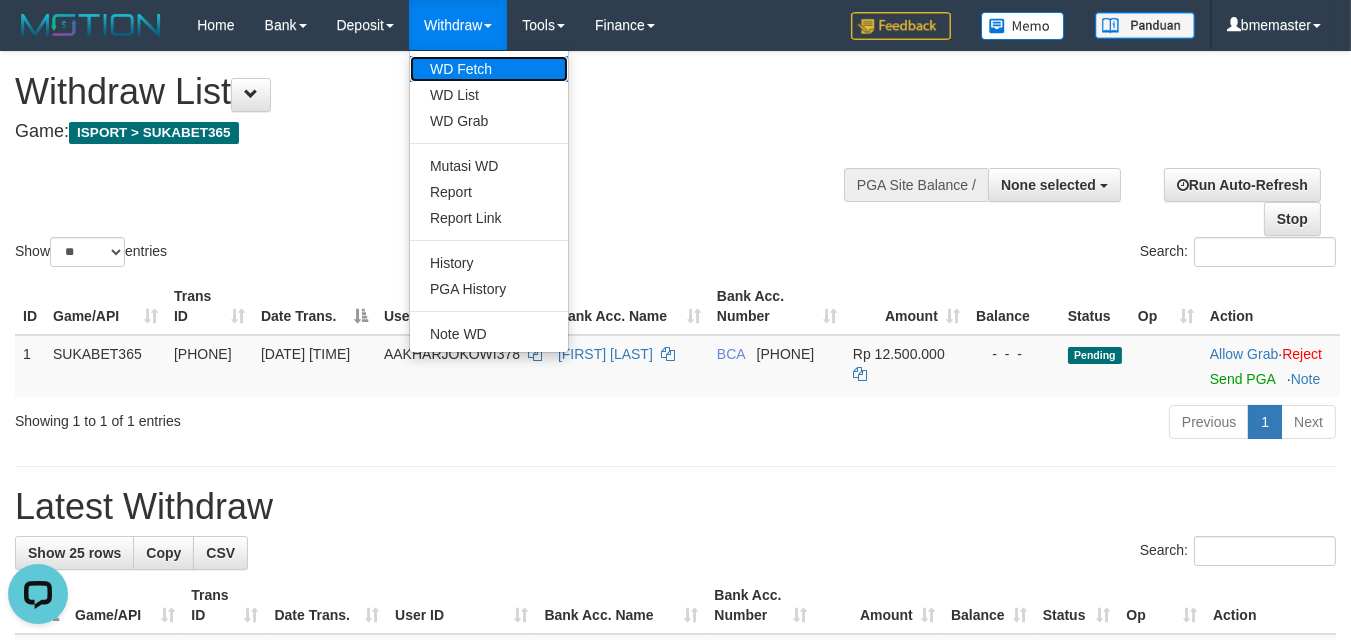 click on "WD Fetch" at bounding box center [489, 69] 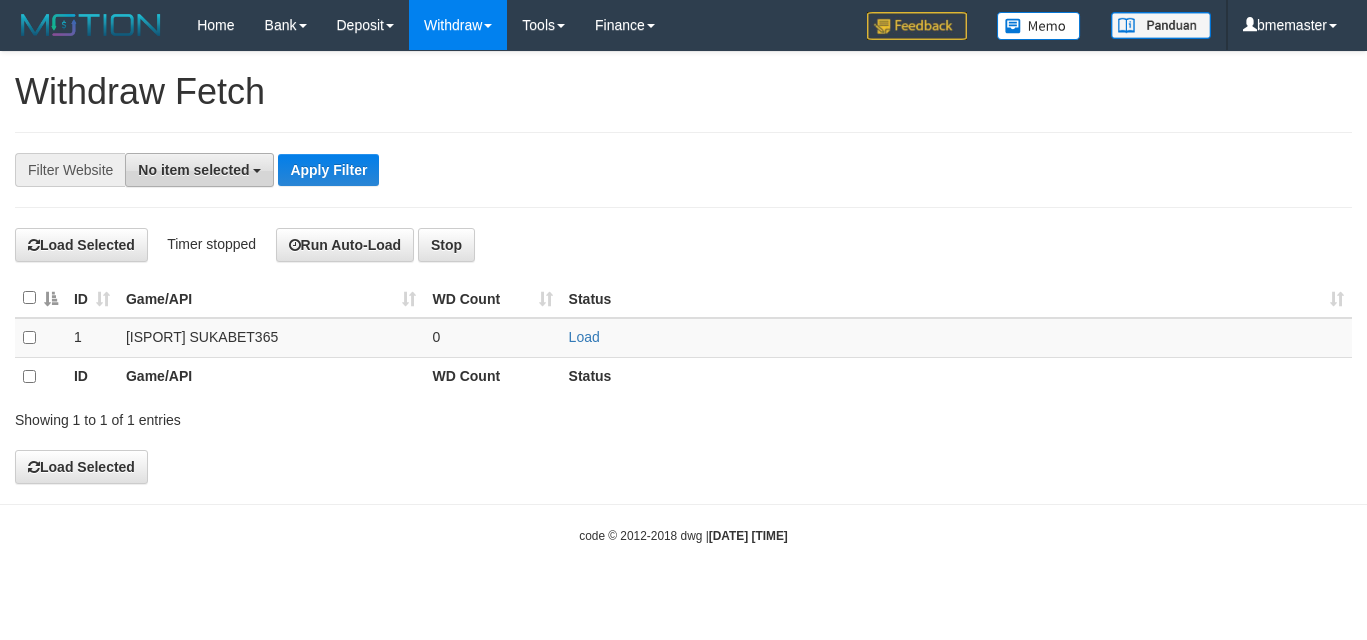 scroll, scrollTop: 0, scrollLeft: 0, axis: both 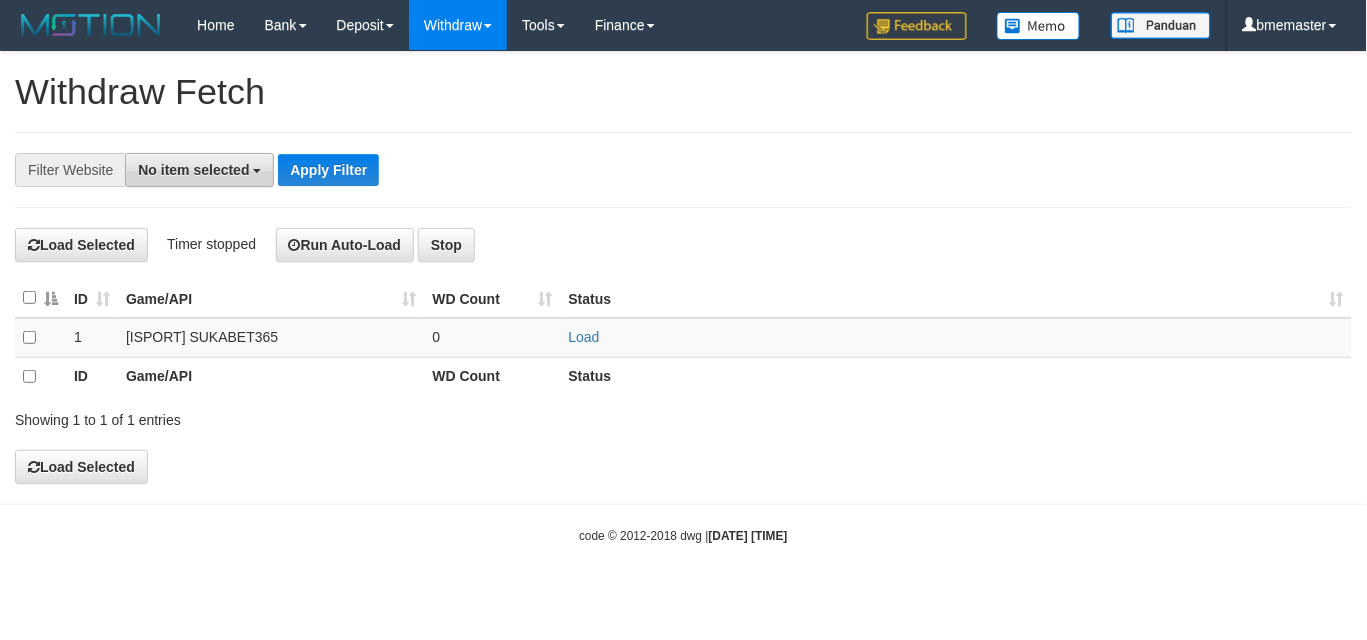 click on "No item selected" at bounding box center (193, 170) 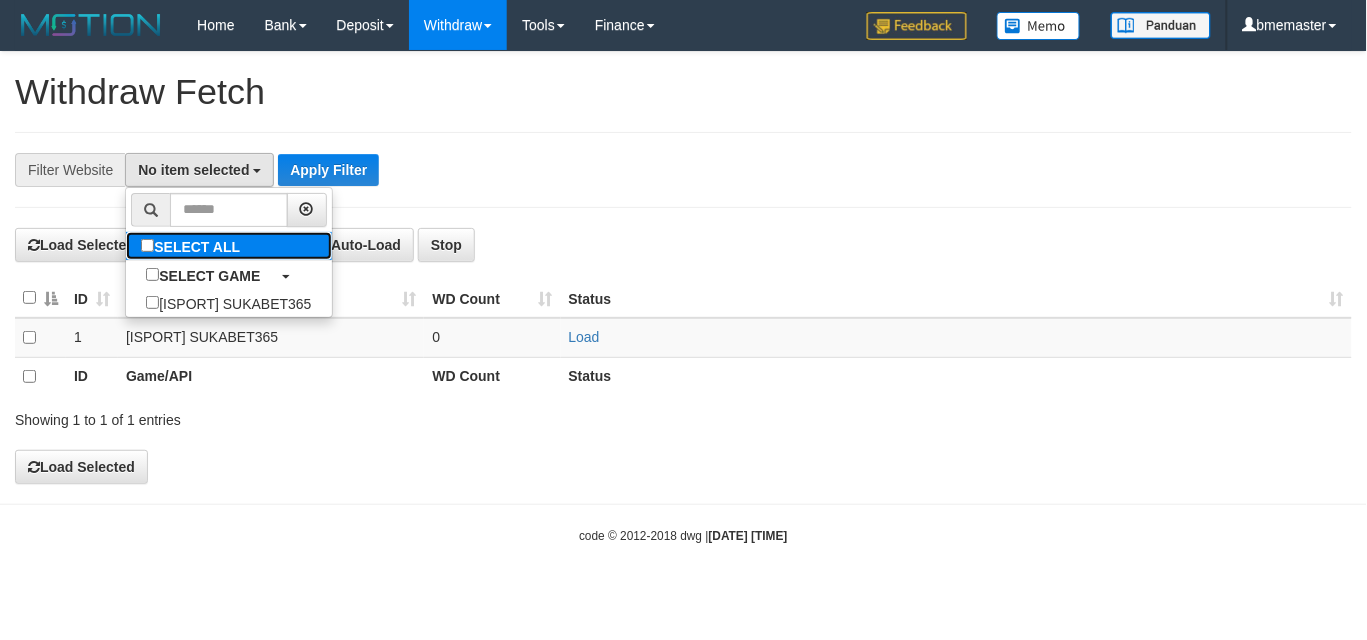 drag, startPoint x: 230, startPoint y: 250, endPoint x: 333, endPoint y: 184, distance: 122.33152 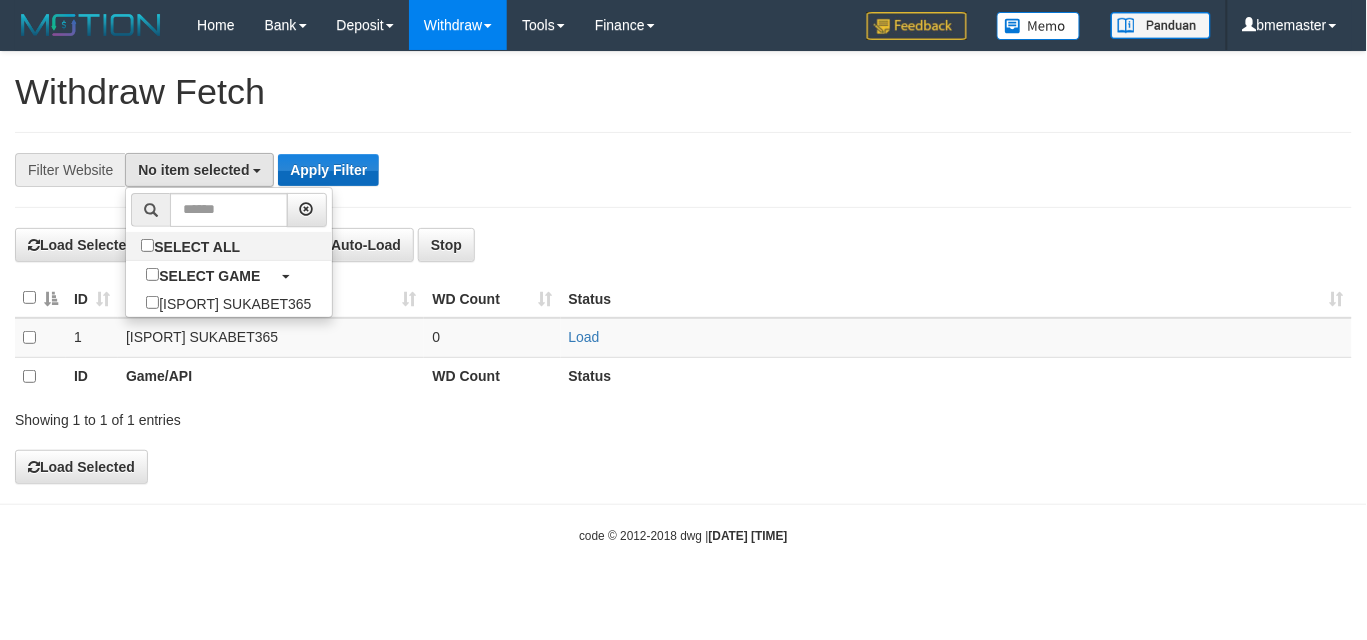 select on "****" 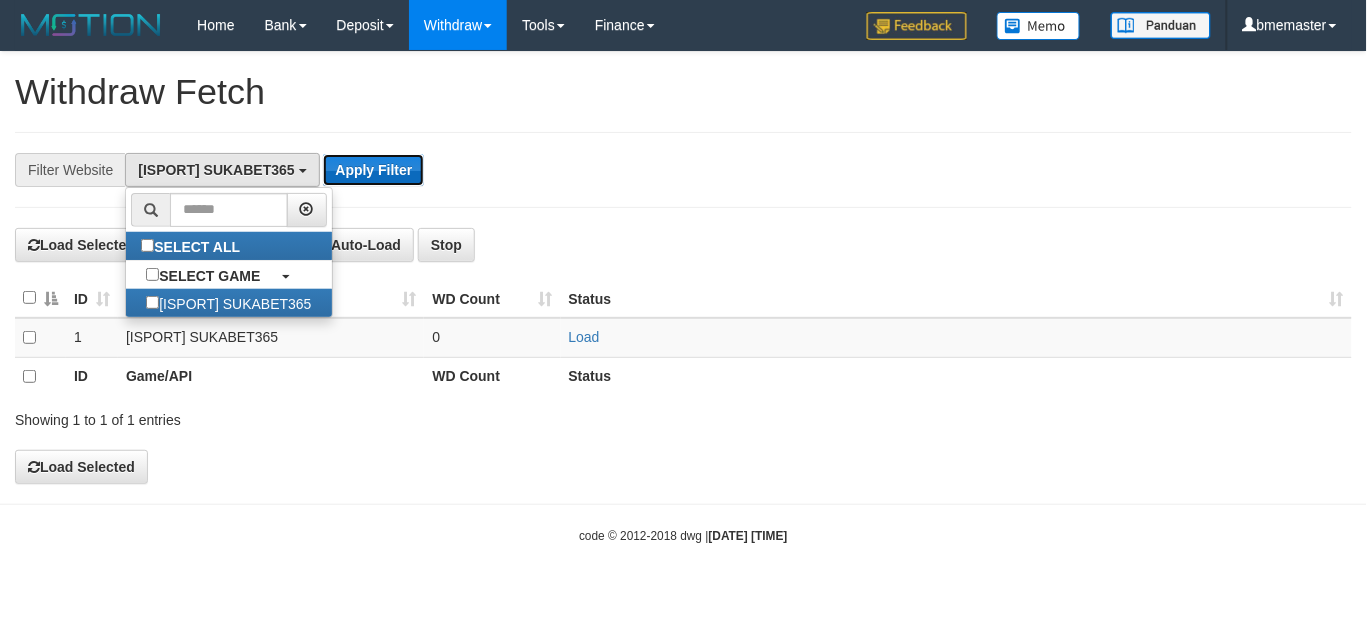 click on "Apply Filter" at bounding box center (373, 170) 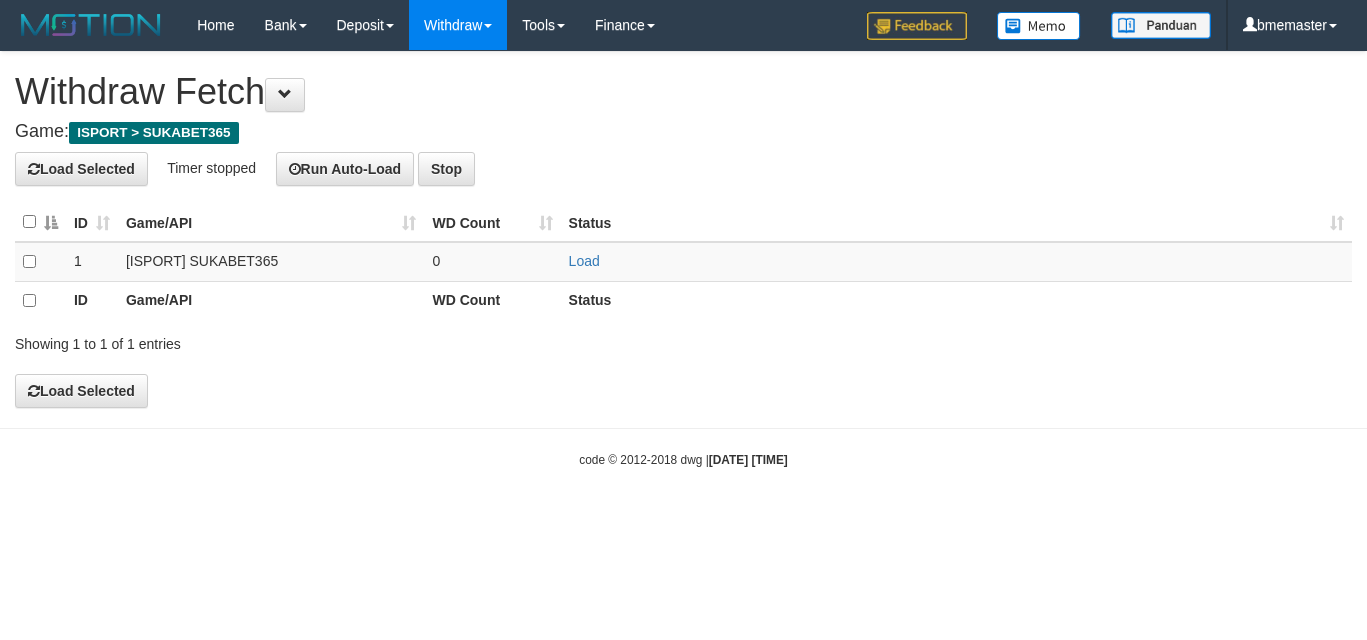 scroll, scrollTop: 0, scrollLeft: 0, axis: both 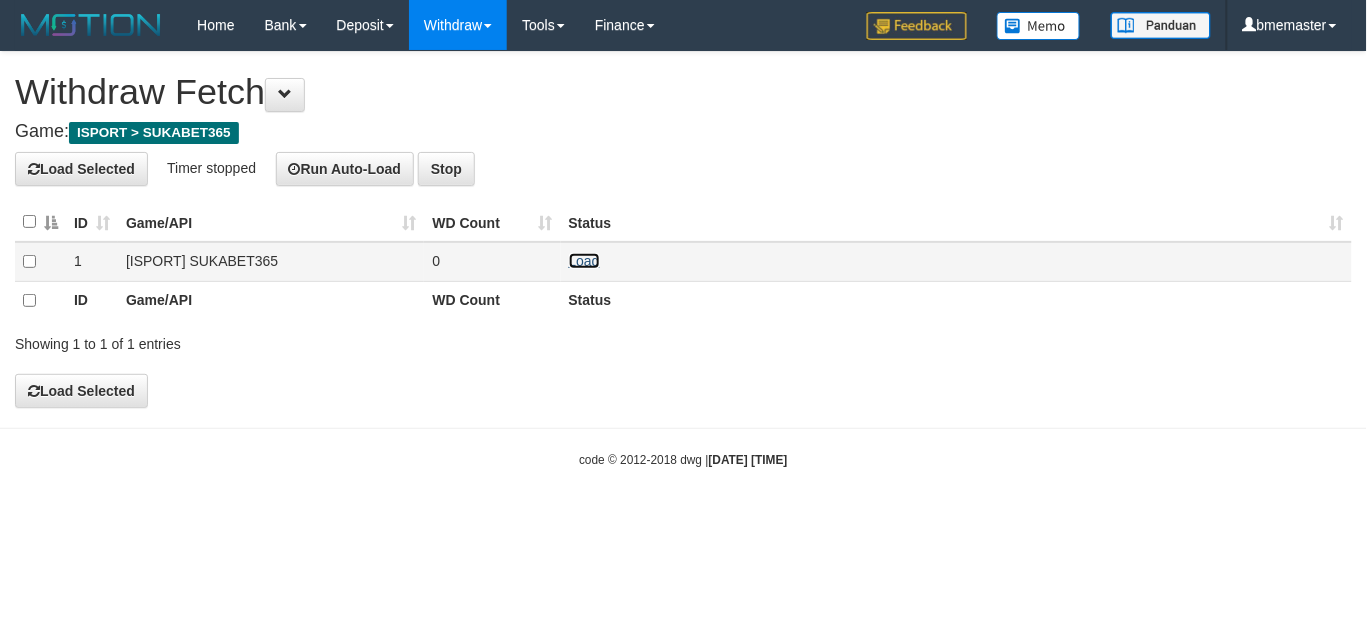 click on "Load" at bounding box center [584, 261] 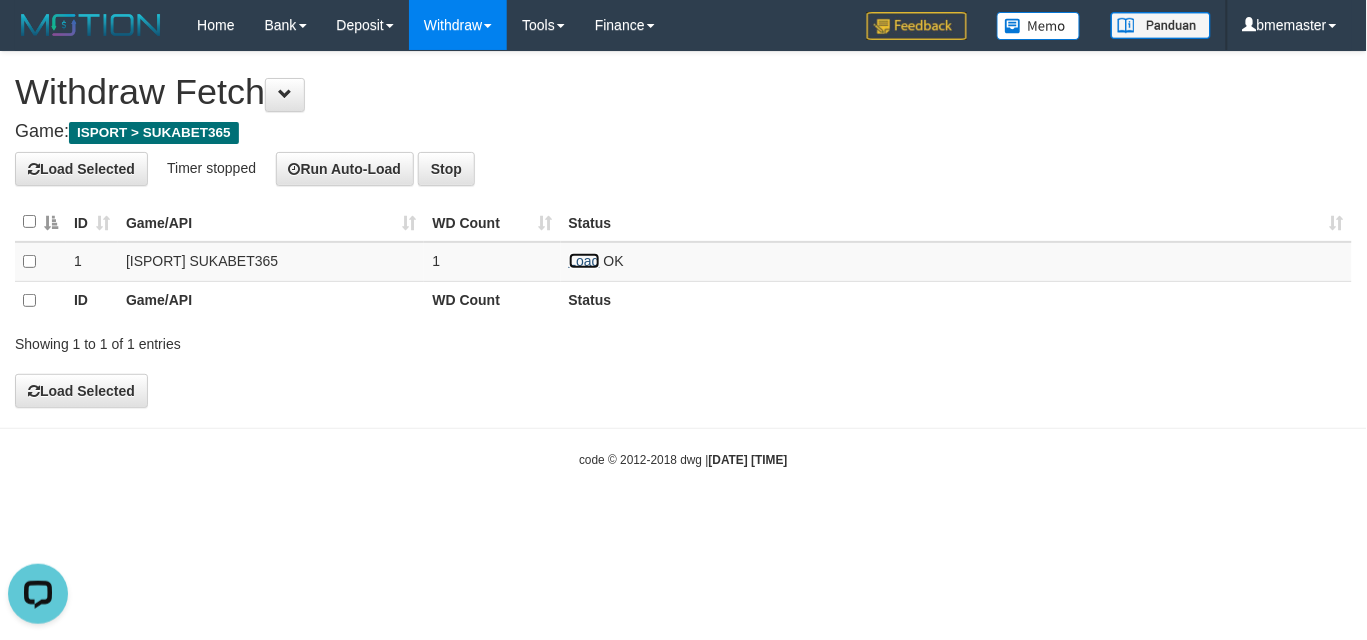 scroll, scrollTop: 0, scrollLeft: 0, axis: both 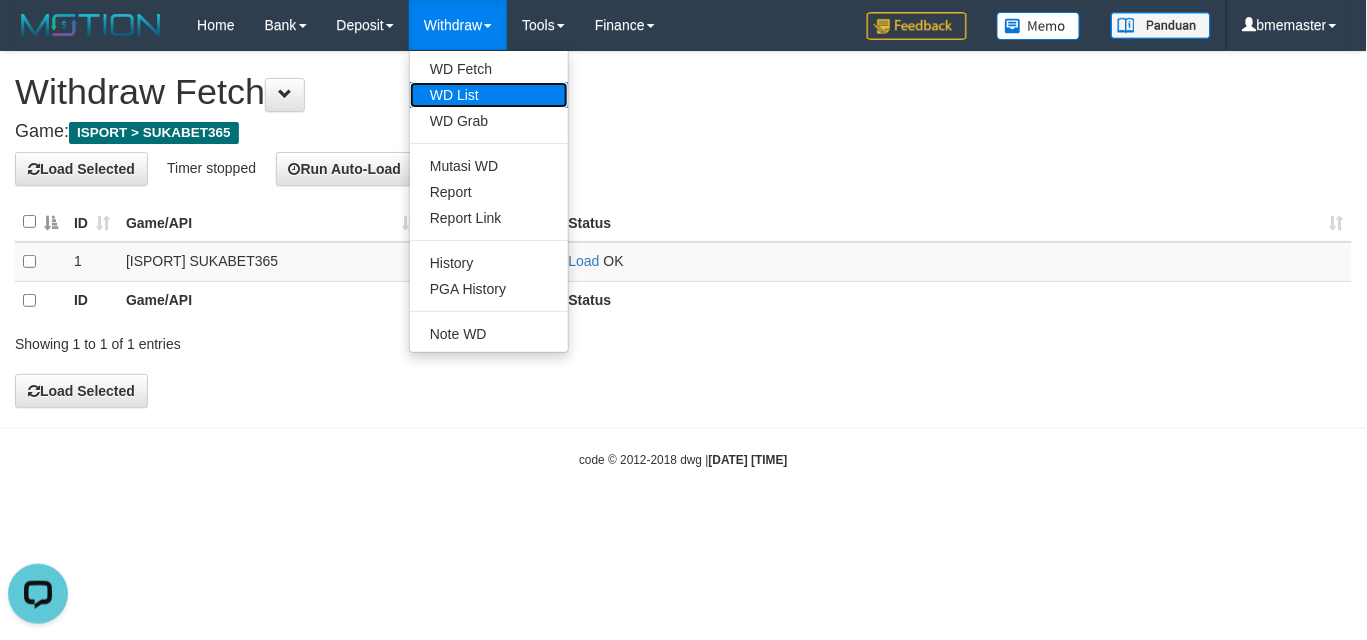 click on "WD List" at bounding box center (489, 95) 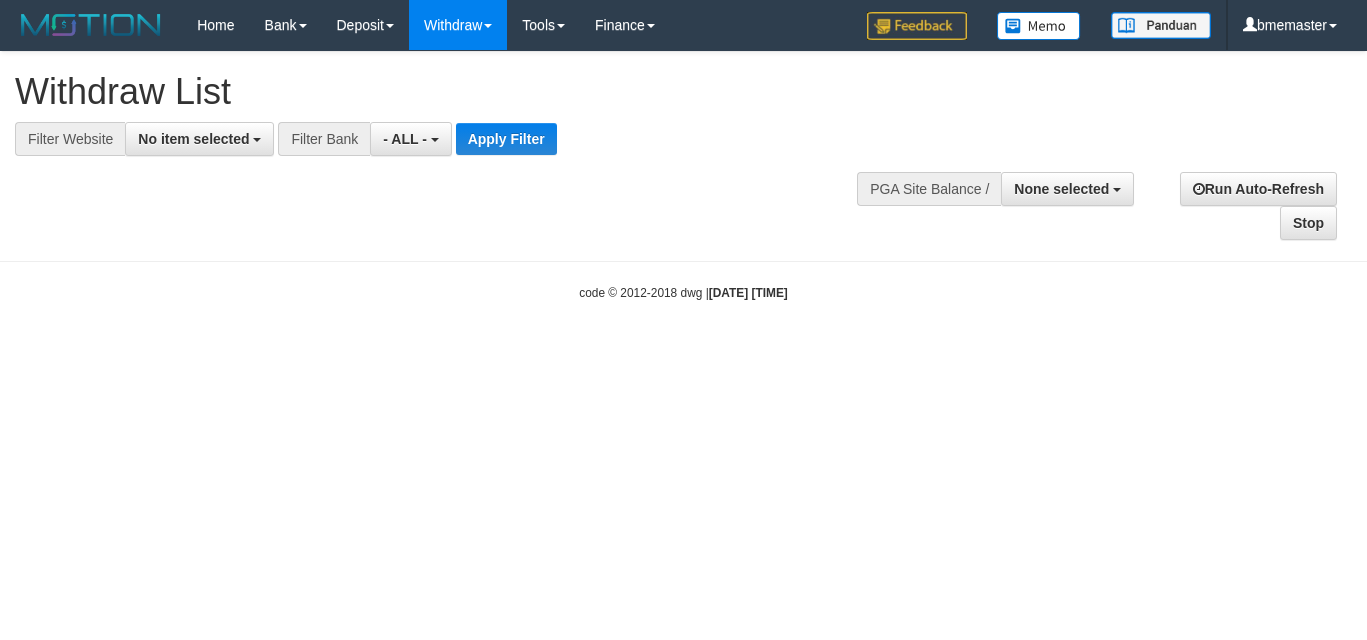 select 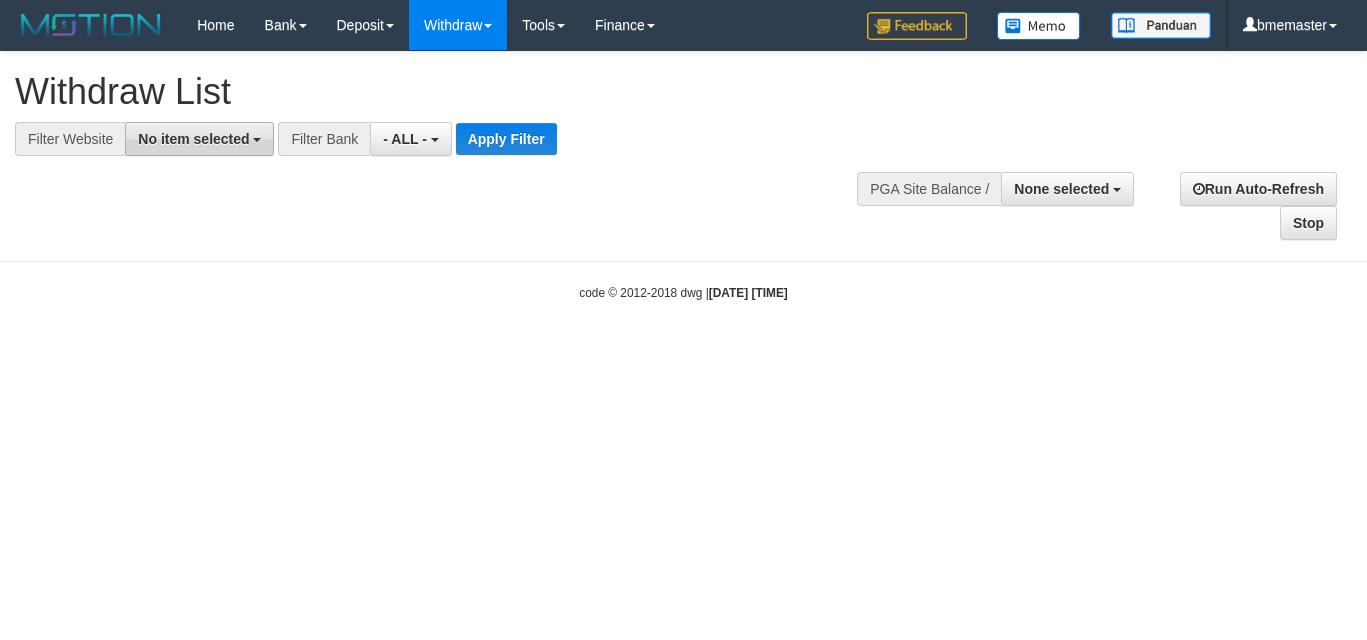 scroll, scrollTop: 0, scrollLeft: 0, axis: both 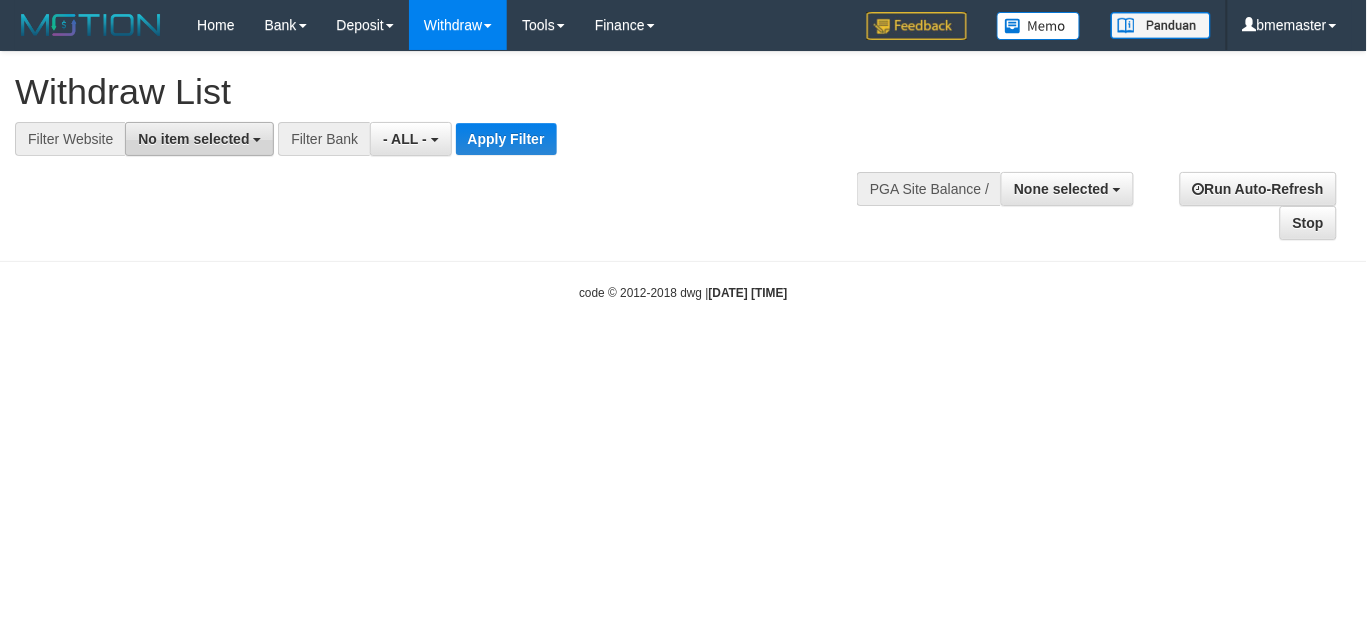 click on "No item selected" at bounding box center [193, 139] 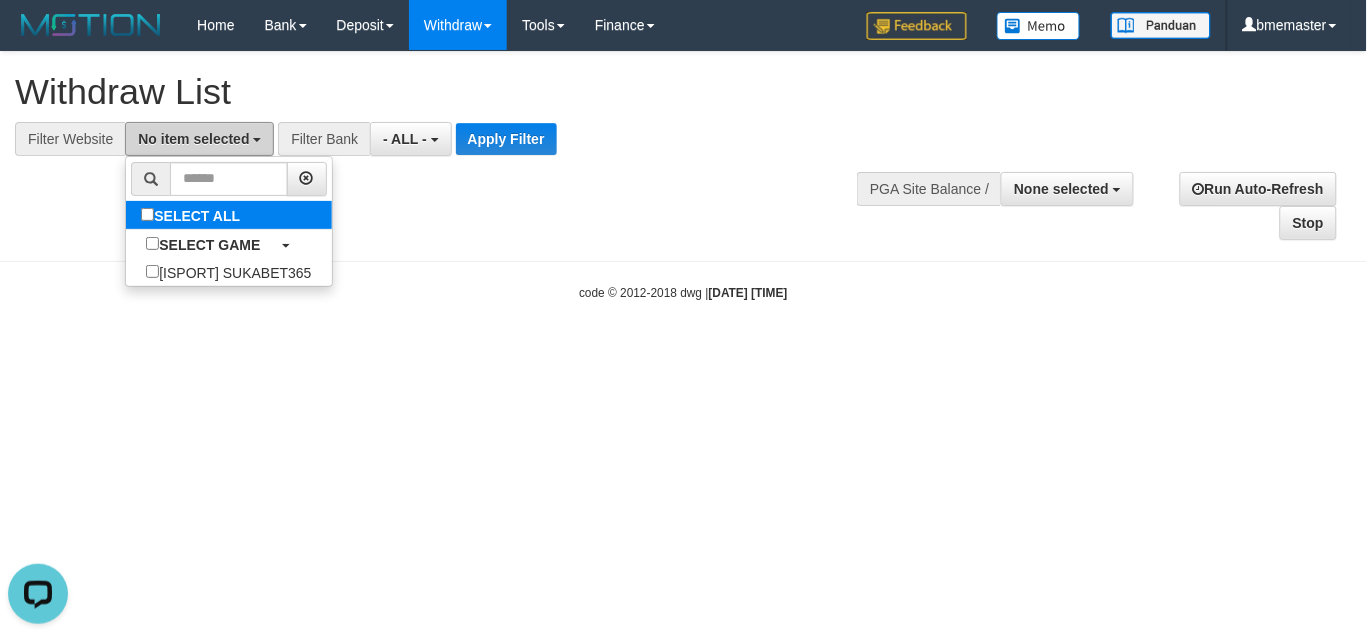 scroll, scrollTop: 0, scrollLeft: 0, axis: both 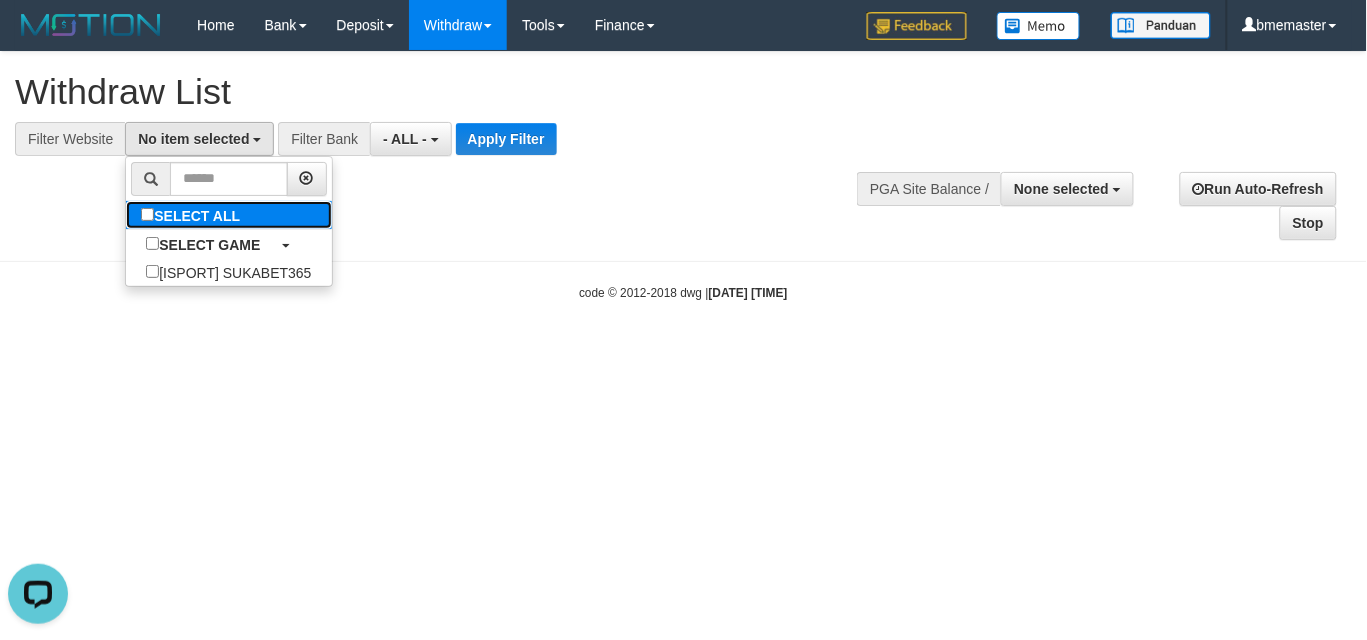 click on "SELECT ALL" at bounding box center (193, 215) 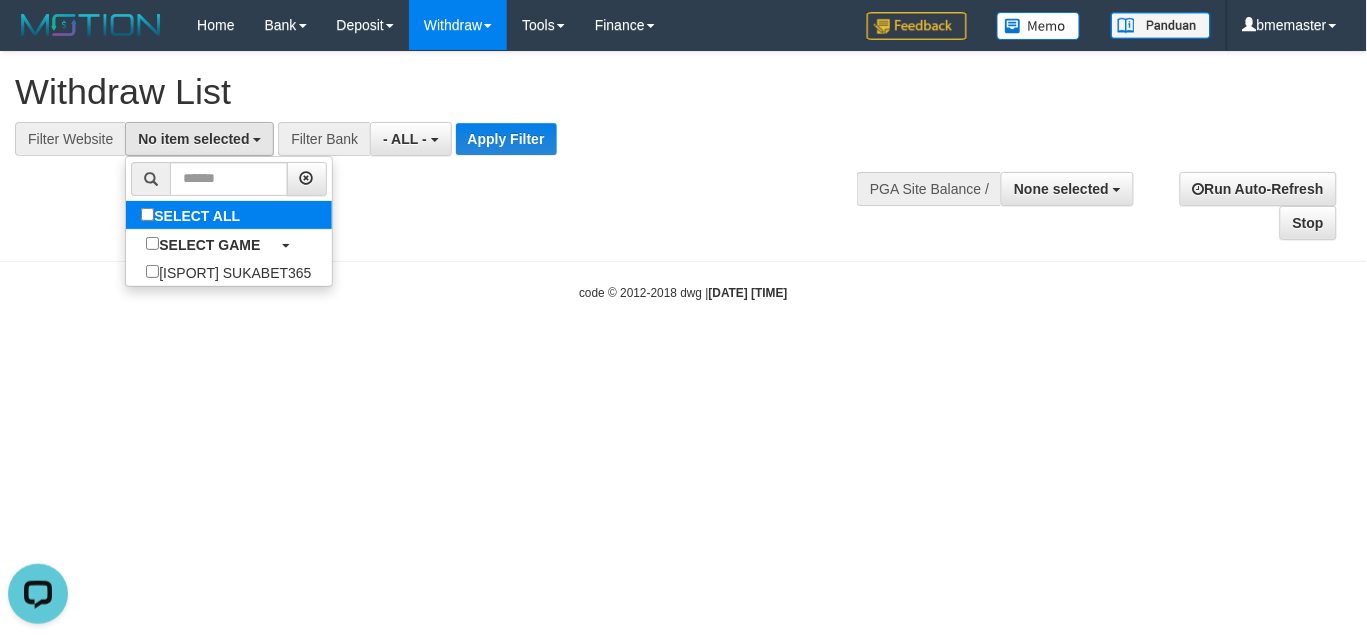 select on "****" 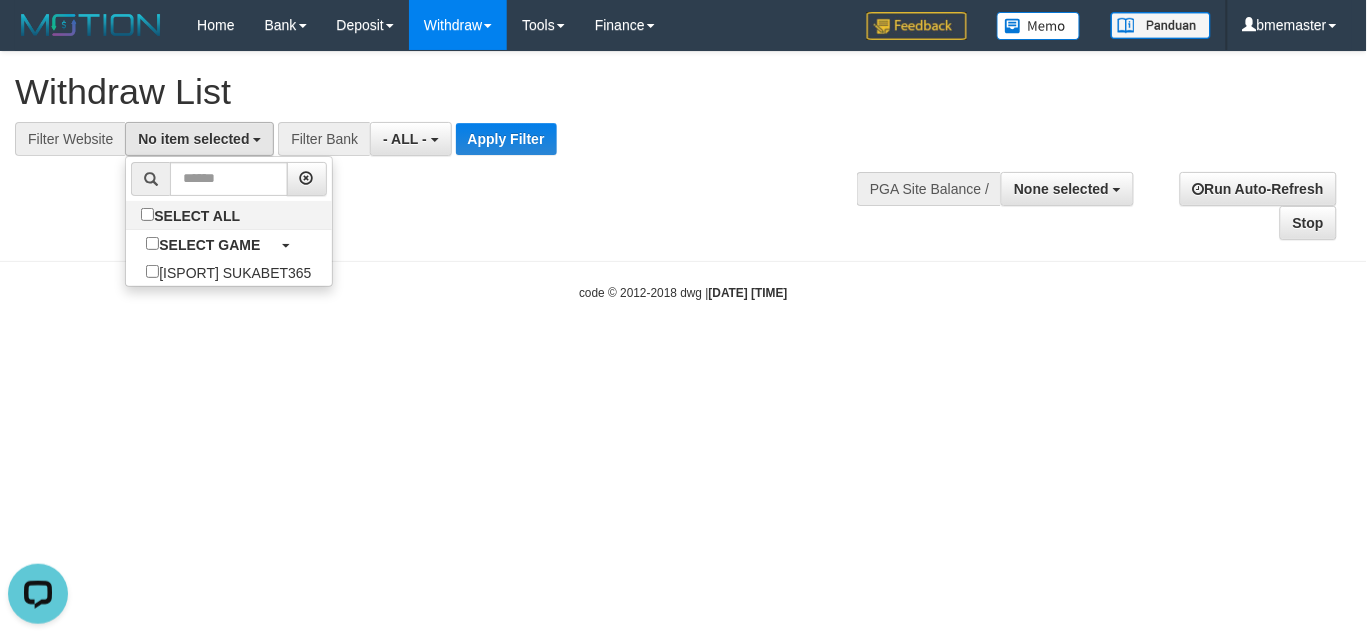 scroll, scrollTop: 17, scrollLeft: 0, axis: vertical 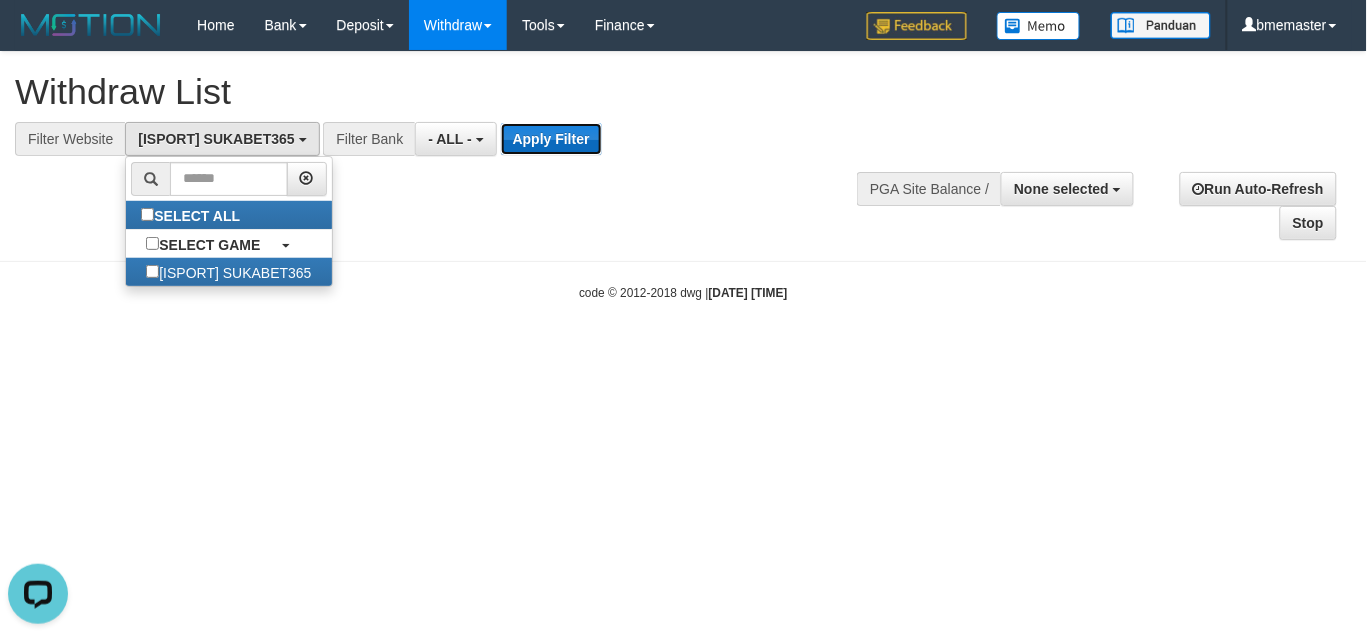 click on "Apply Filter" at bounding box center [551, 139] 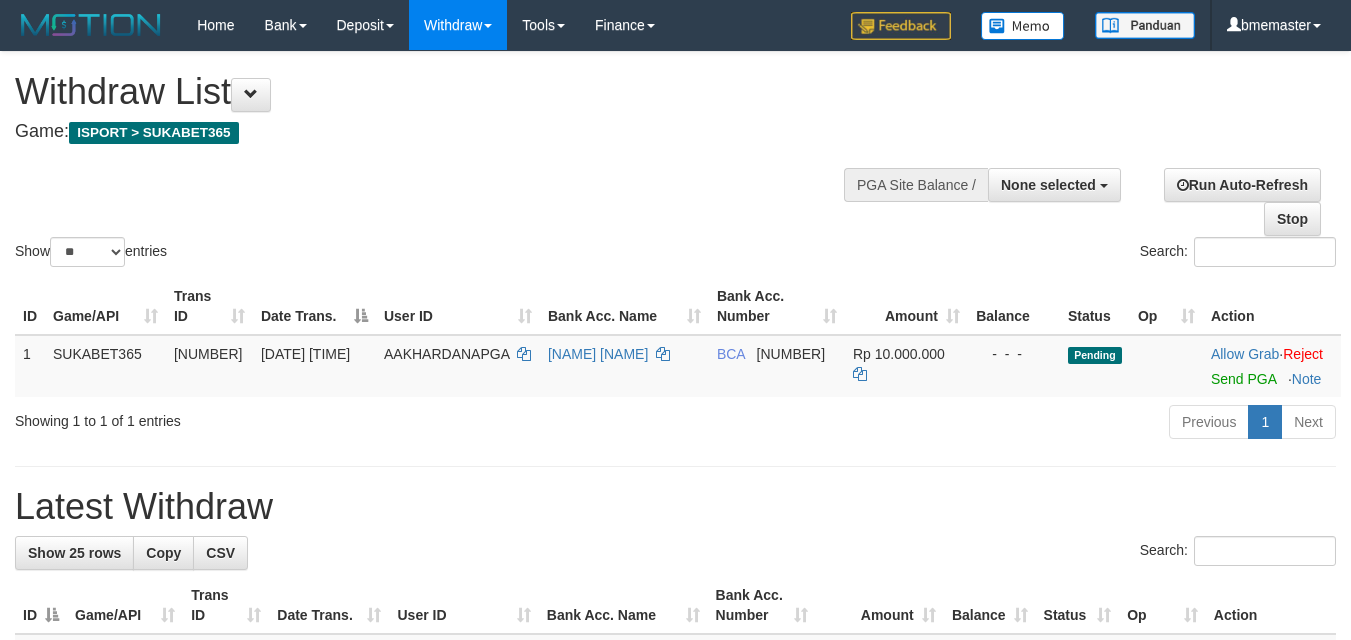 select 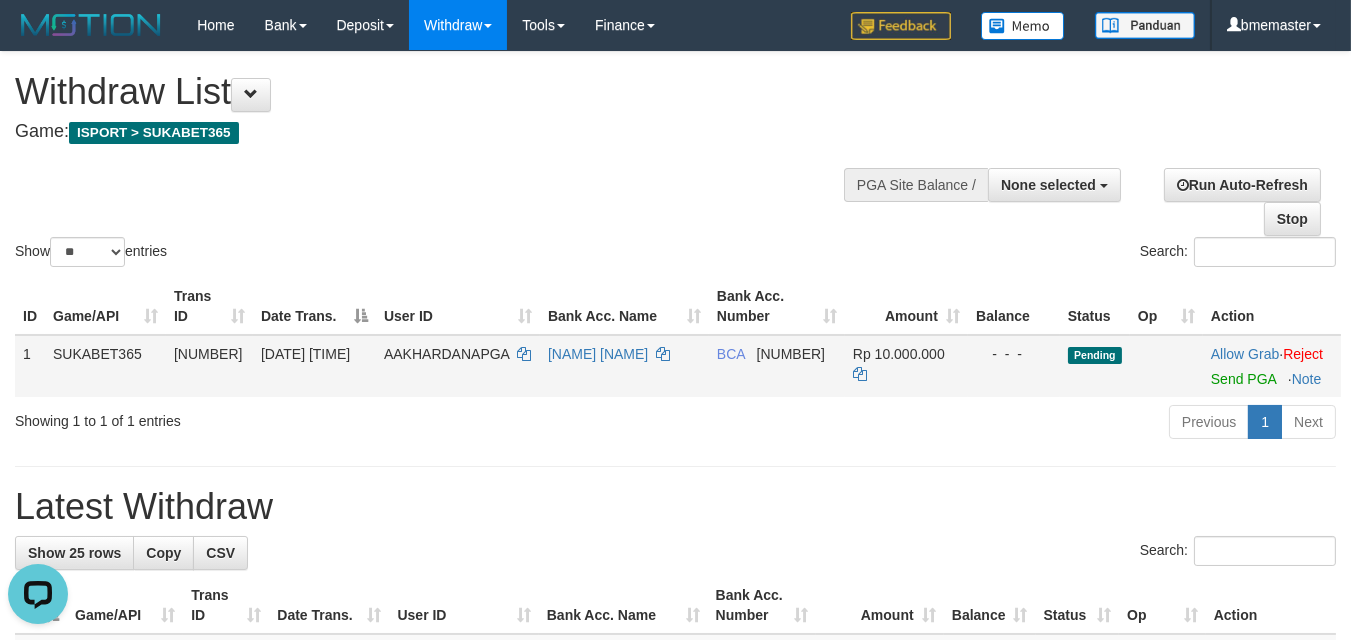 scroll, scrollTop: 0, scrollLeft: 0, axis: both 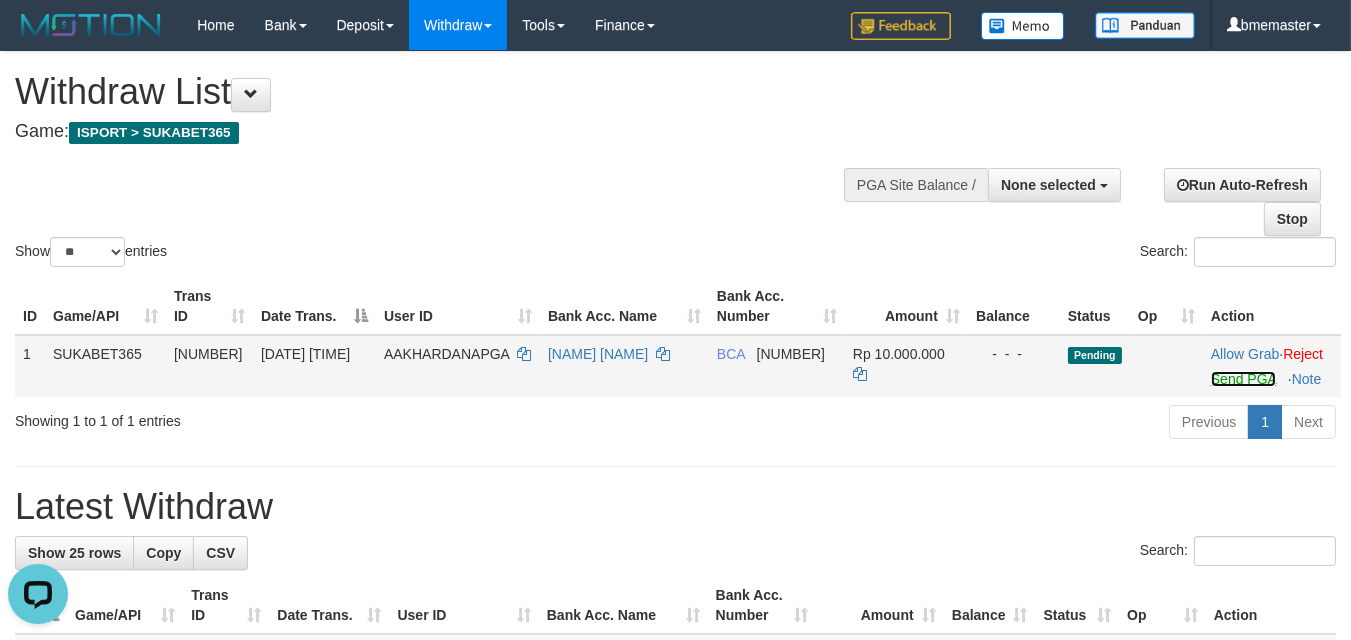 click on "Send PGA" at bounding box center (1243, 379) 